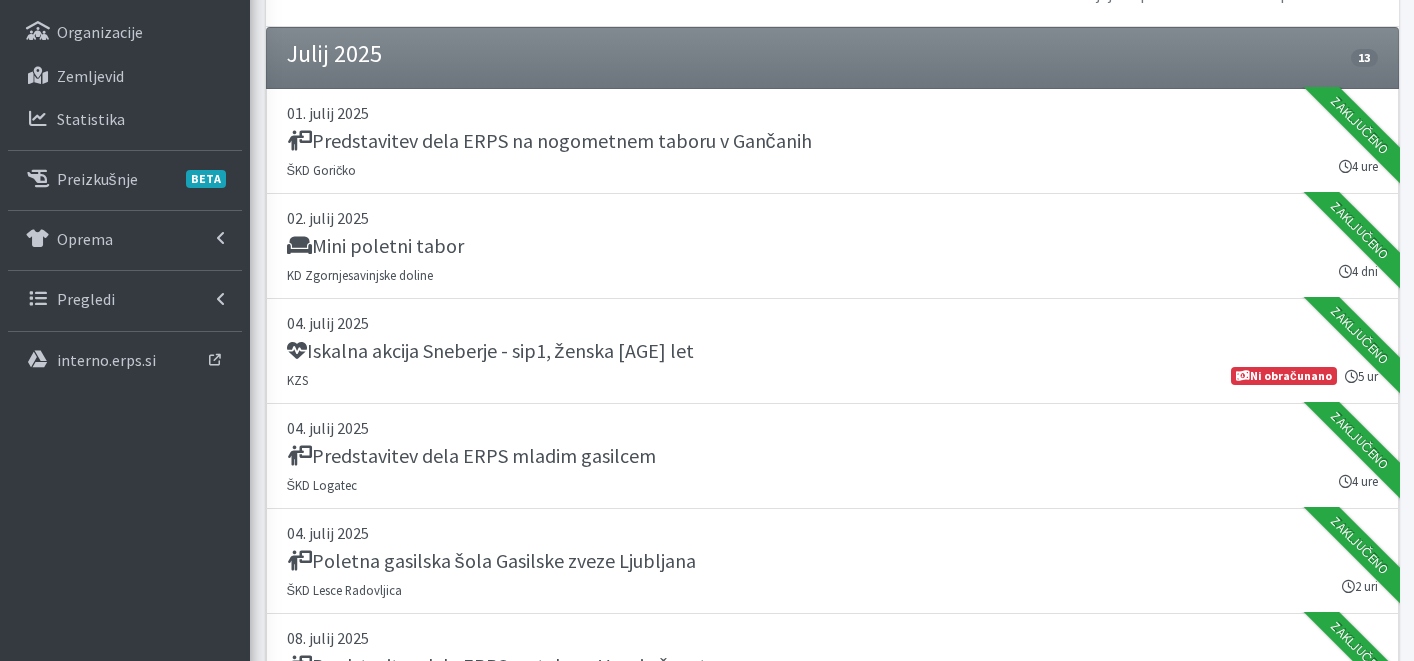 scroll, scrollTop: 0, scrollLeft: 0, axis: both 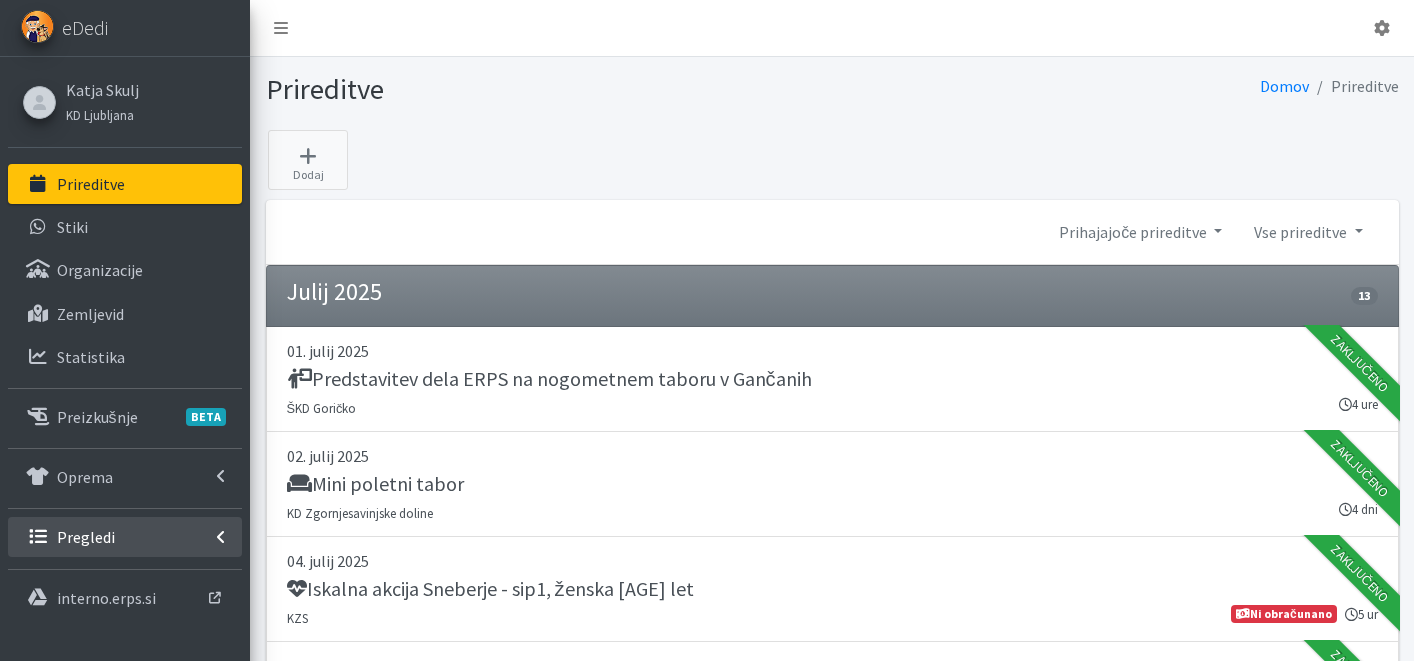 click on "Pregledi" at bounding box center (86, 537) 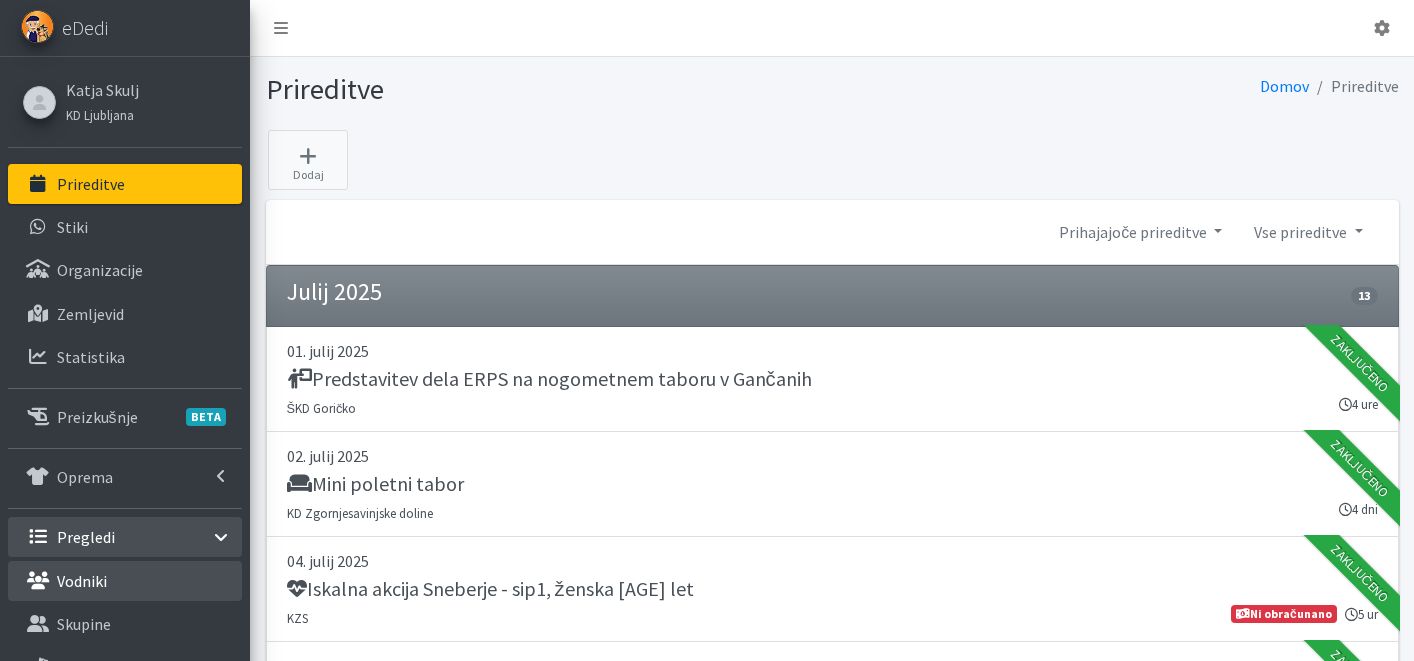 click on "Vodniki" at bounding box center [125, 581] 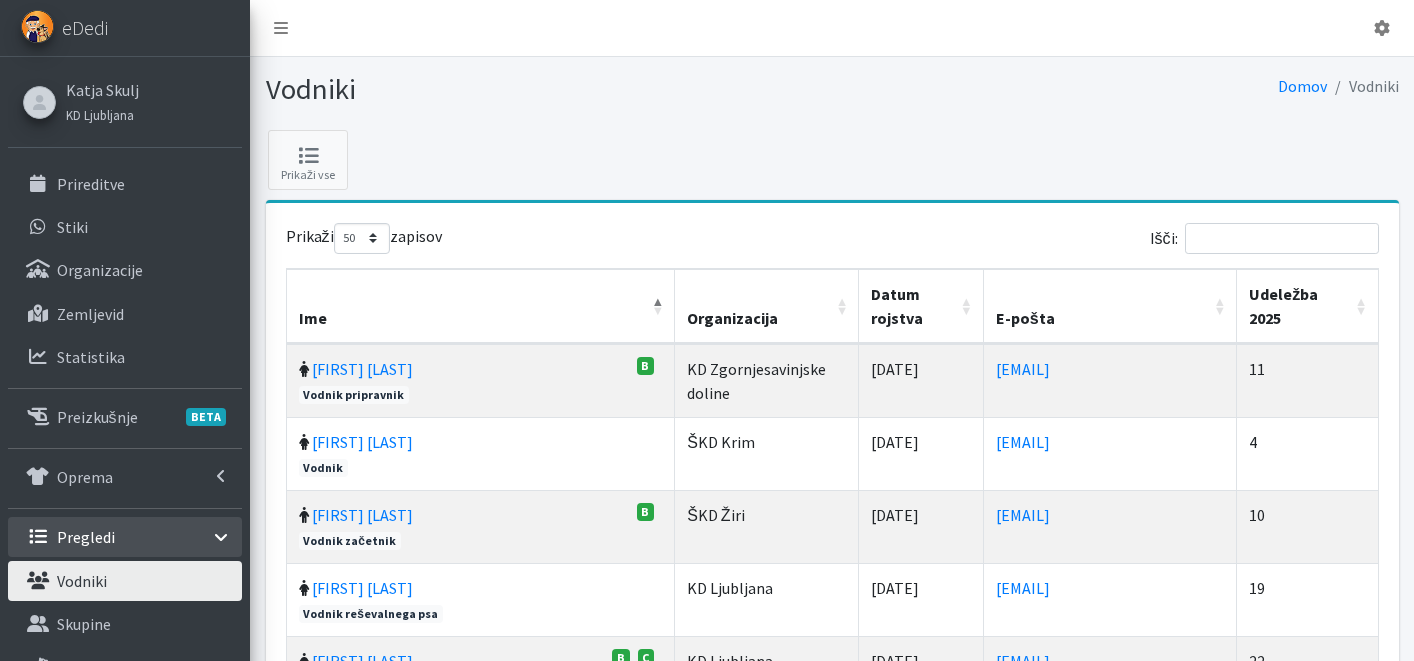 select on "50" 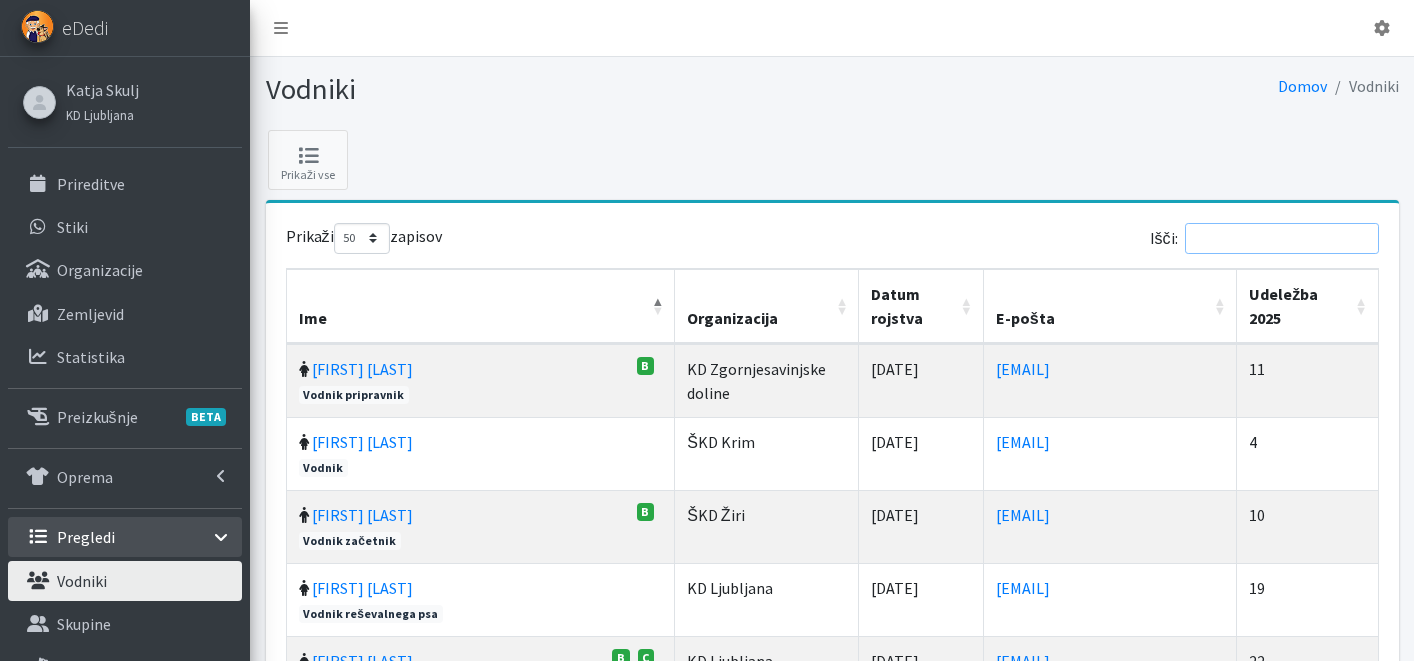 click on "Išči:" at bounding box center [1282, 238] 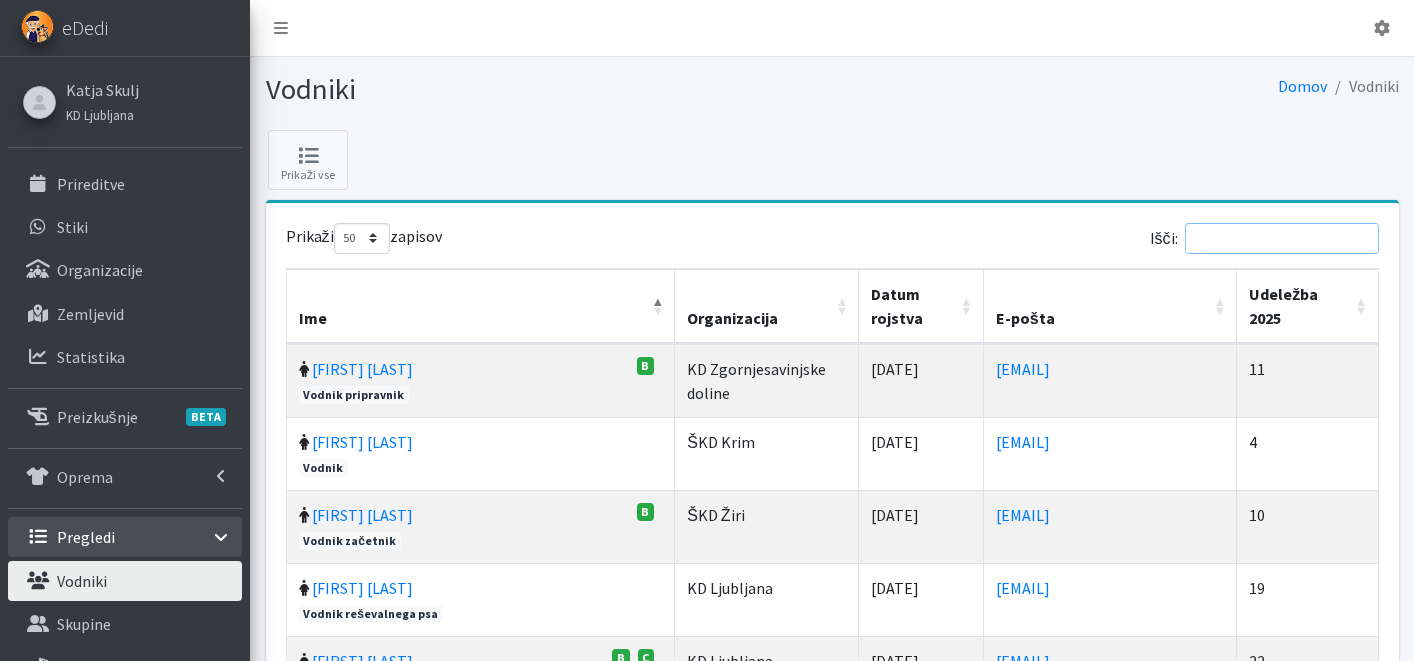 type on "b" 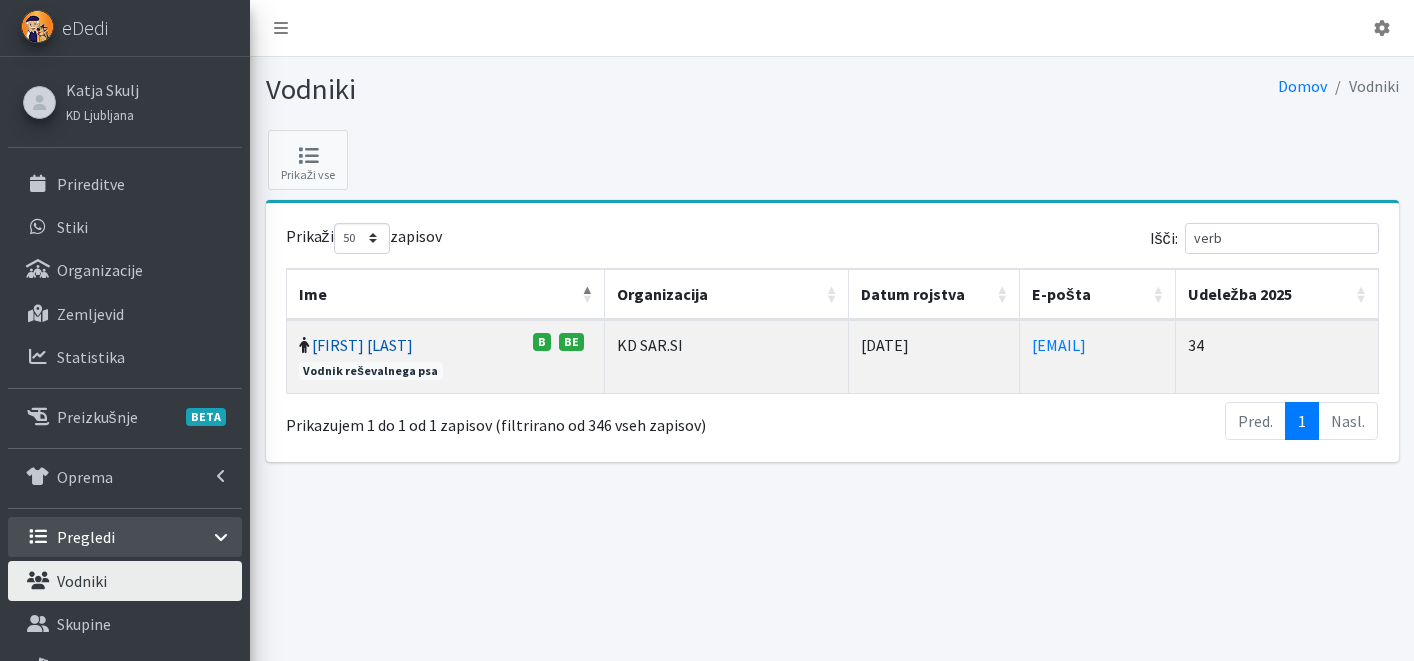 click on "[FIRST] [LAST]" at bounding box center [362, 345] 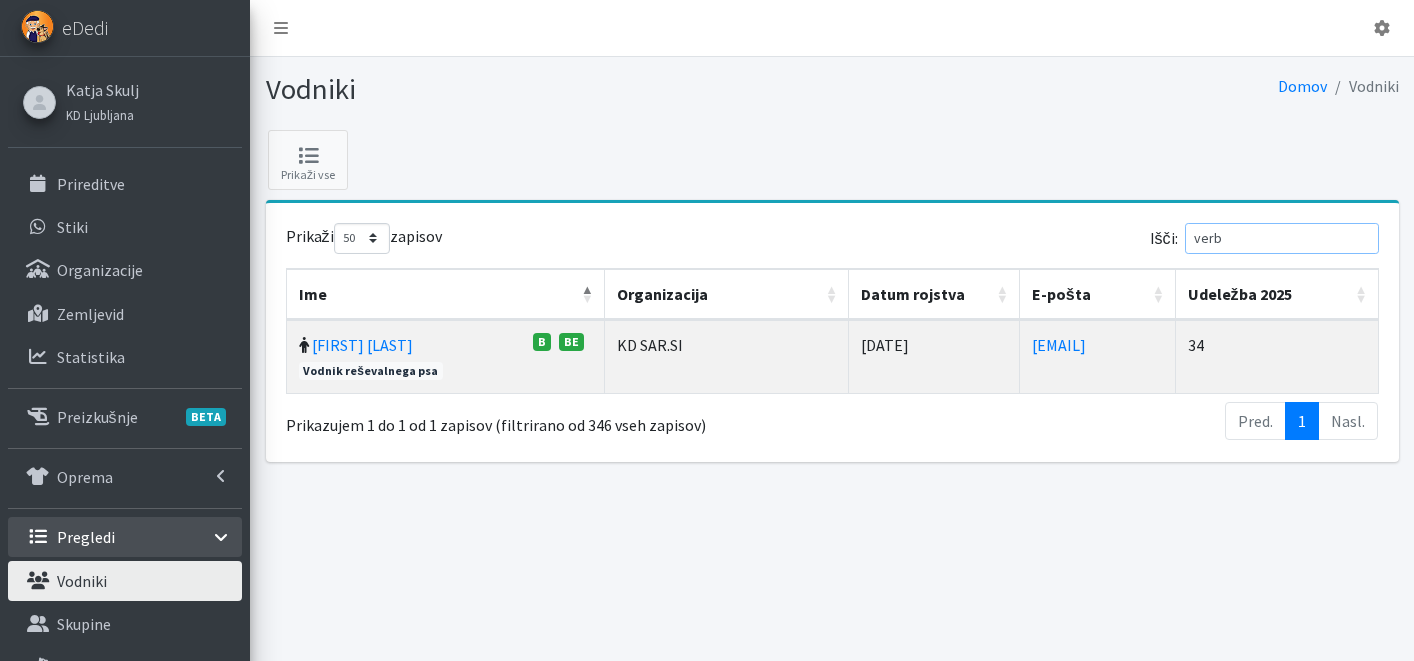 drag, startPoint x: 1287, startPoint y: 235, endPoint x: 1022, endPoint y: 244, distance: 265.15277 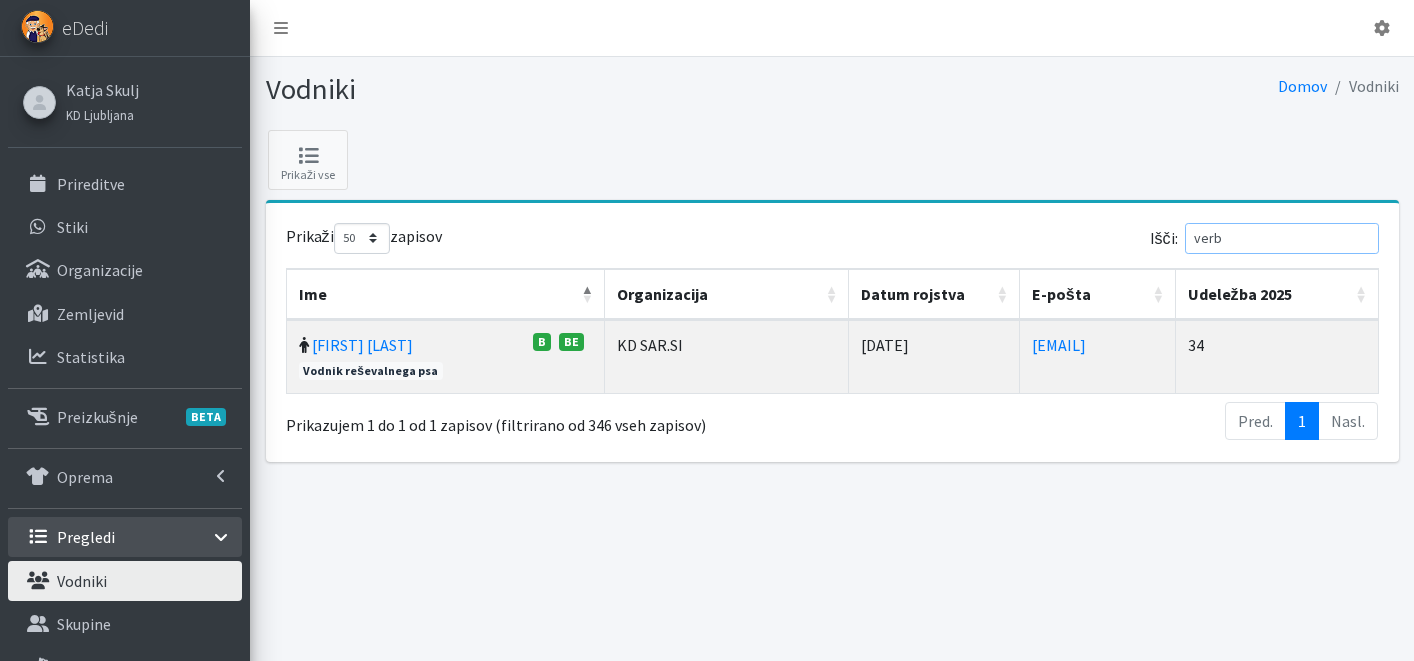click on "Išči: [TEXT]" at bounding box center (1109, 242) 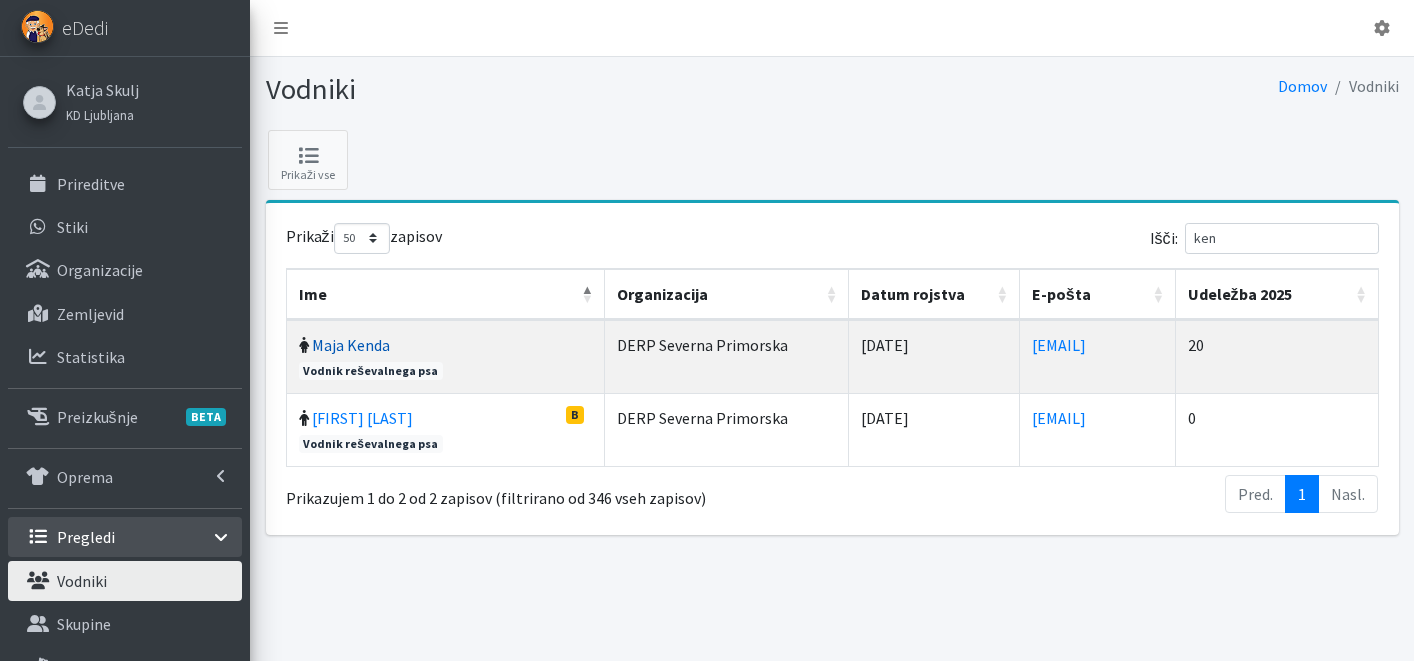click on "Maja Kenda" at bounding box center (351, 345) 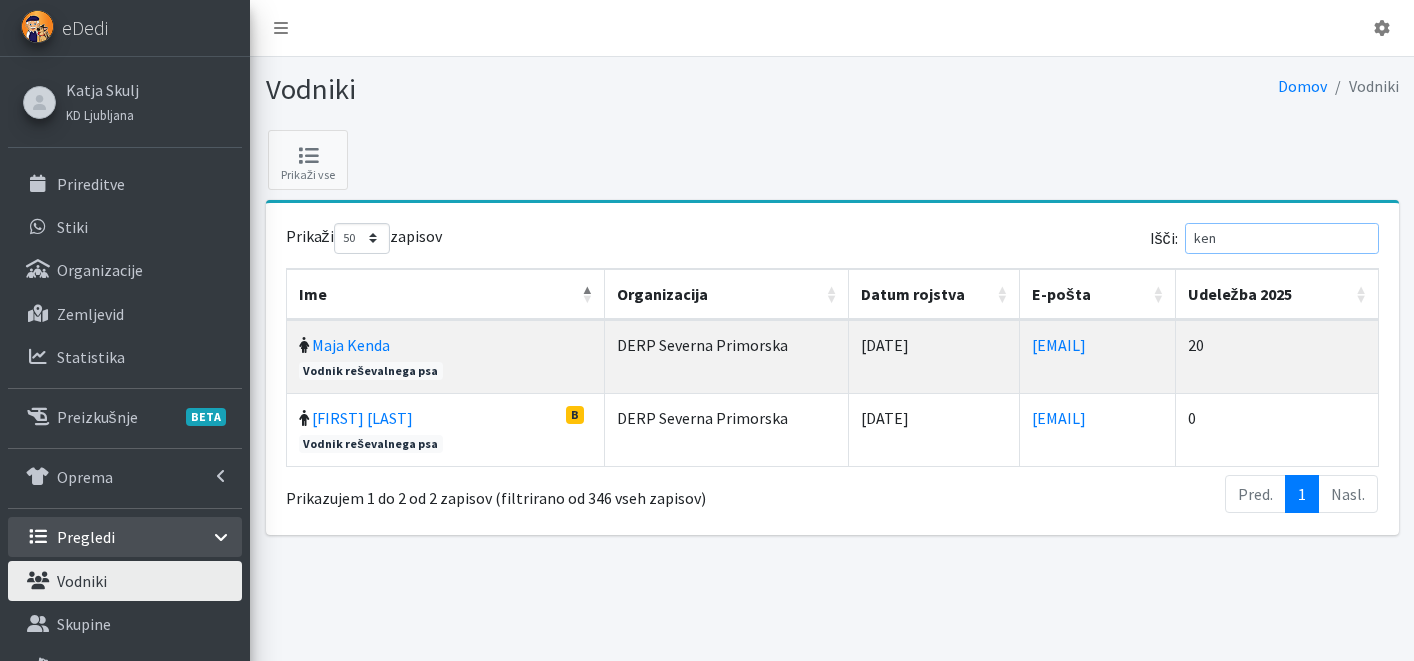 drag, startPoint x: 1342, startPoint y: 250, endPoint x: 1024, endPoint y: 243, distance: 318.07703 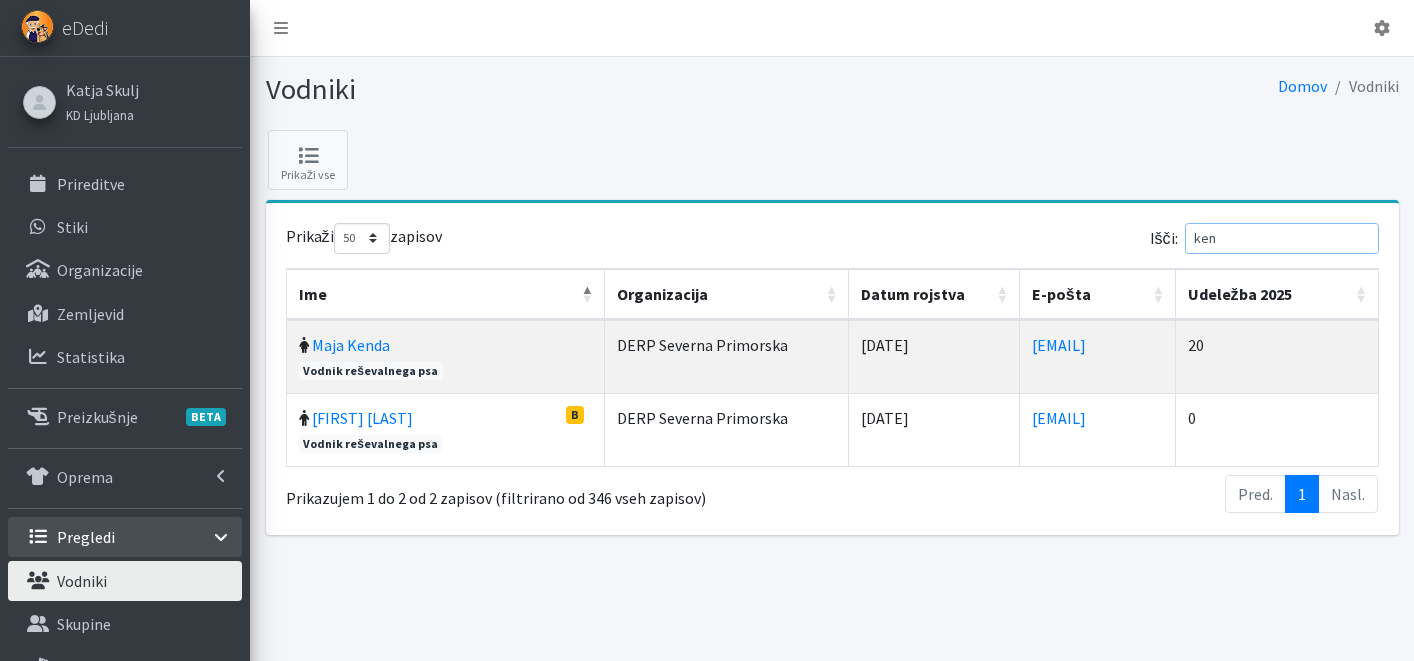 click on "Išči: ken" at bounding box center (1109, 242) 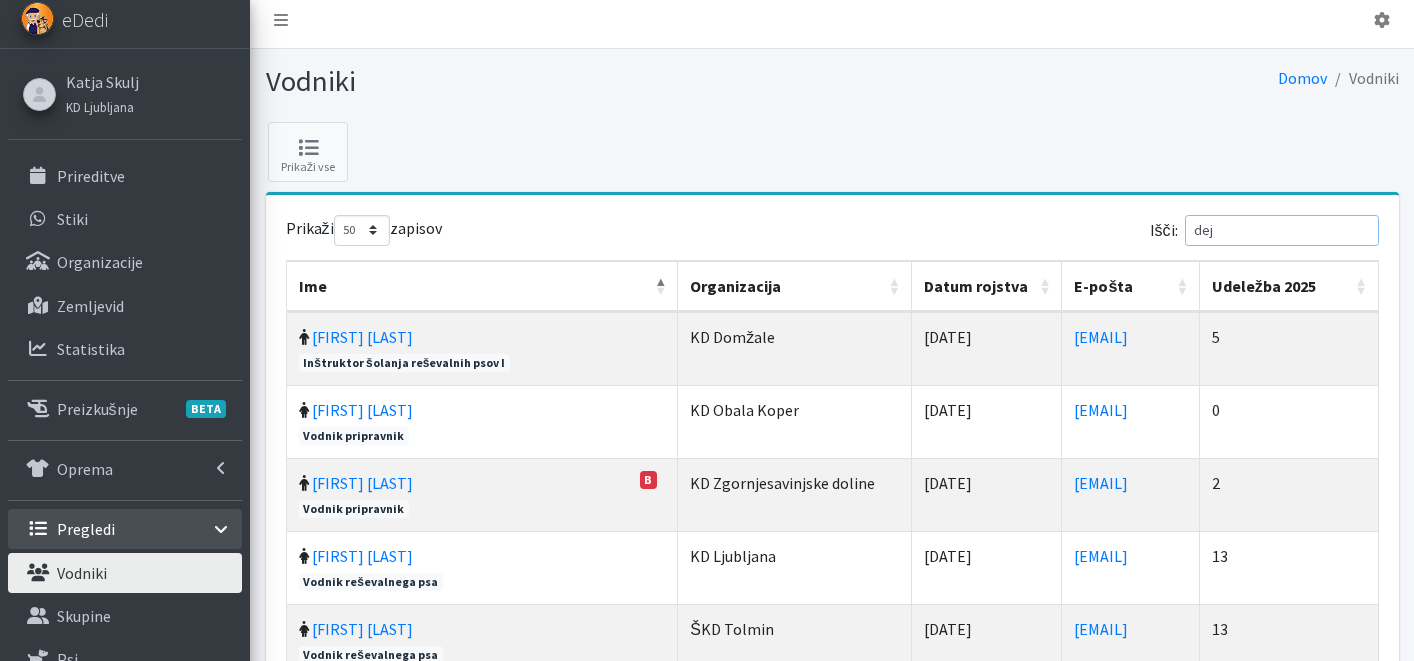 scroll, scrollTop: 202, scrollLeft: 0, axis: vertical 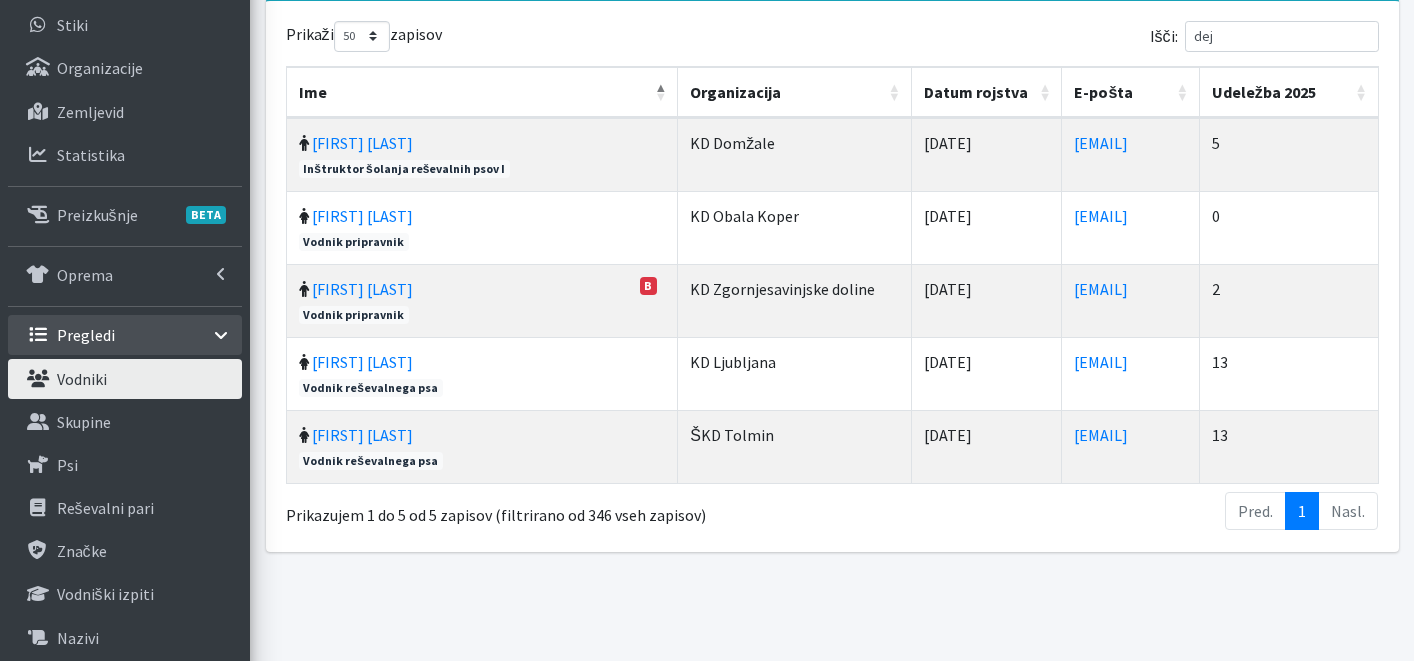 click on "[FIRST] [LAST]" at bounding box center (483, 373) 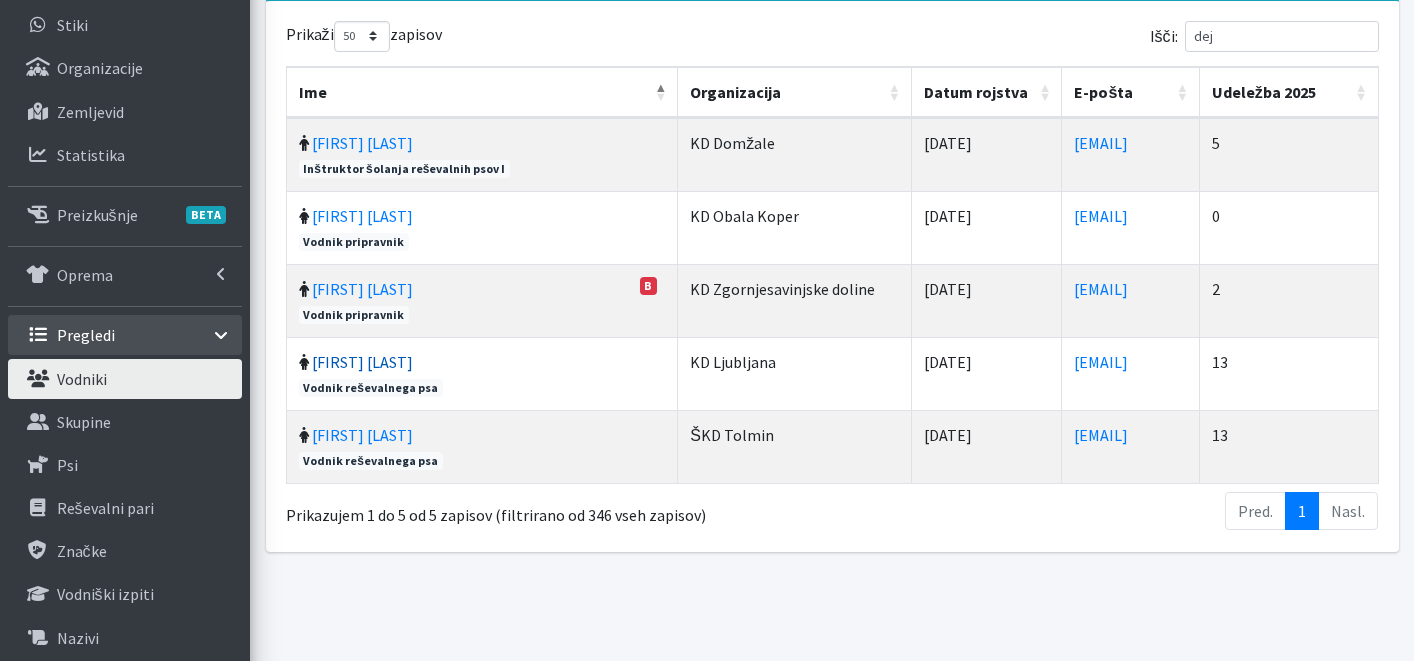 click on "[FIRST] [LAST]" at bounding box center [362, 362] 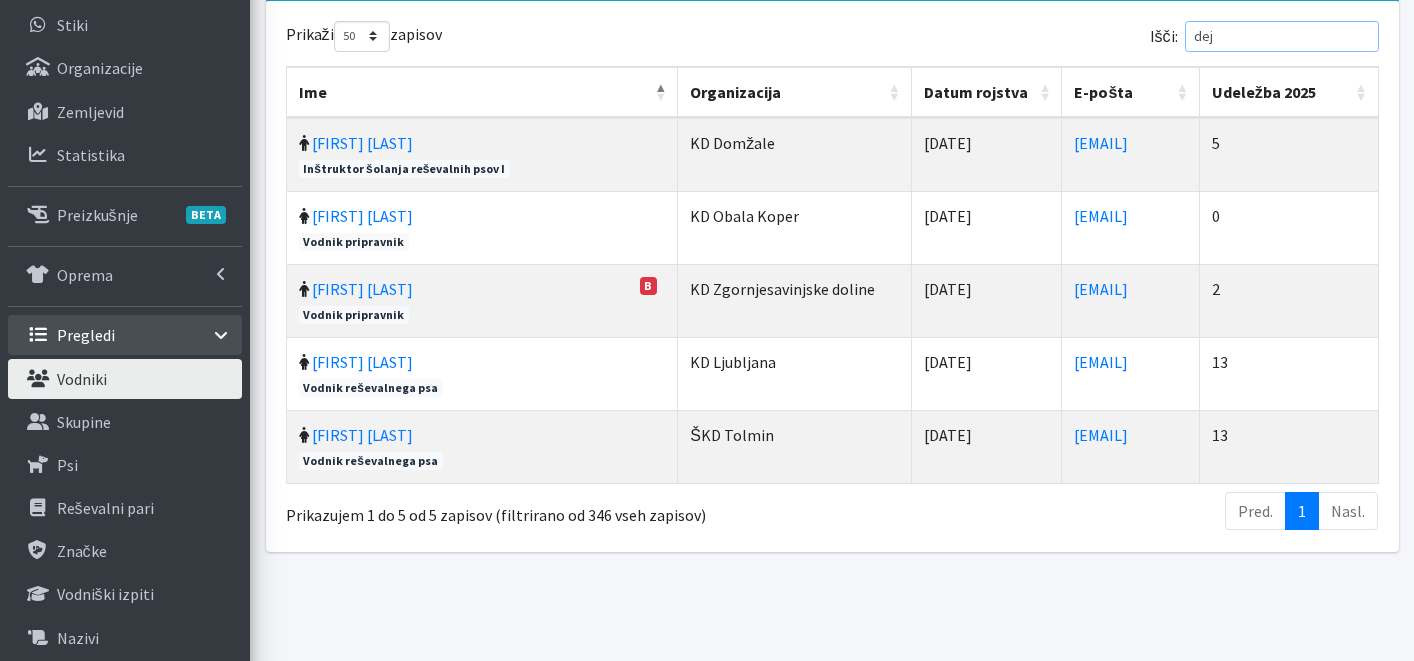 click on "dej" at bounding box center [1282, 36] 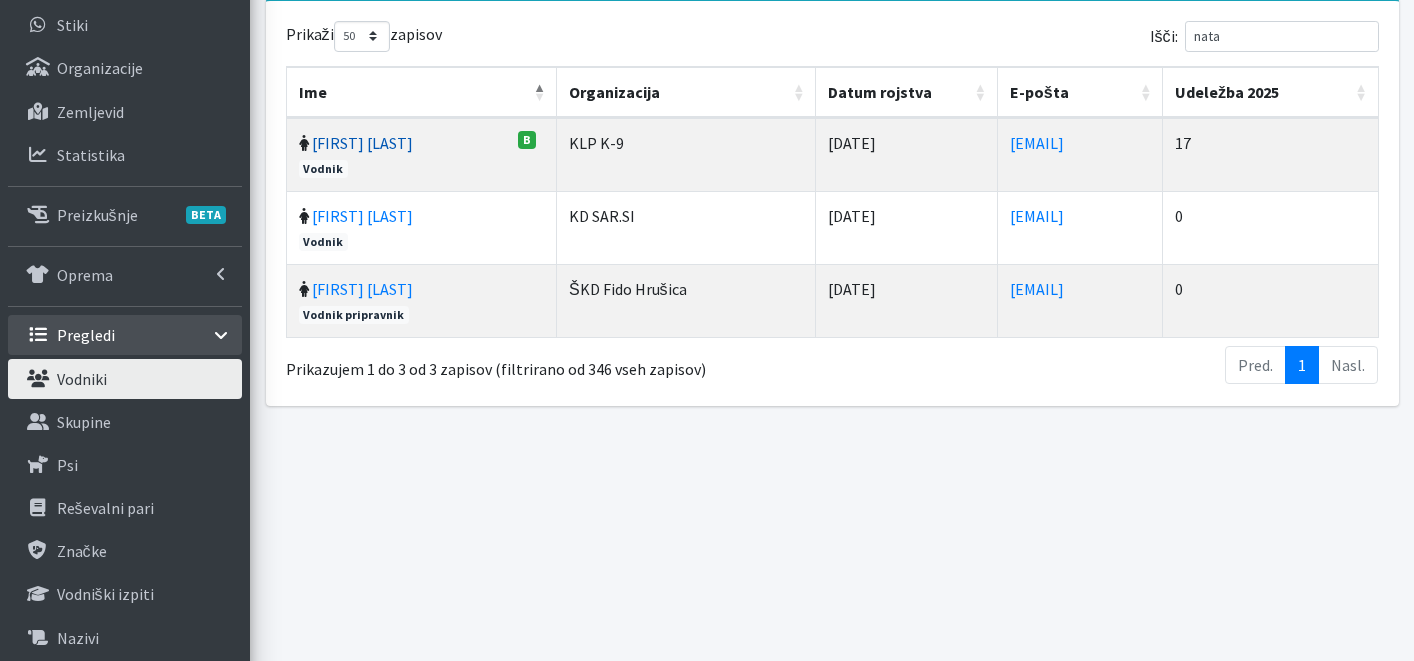 click on "[FIRST] [LAST]" at bounding box center (362, 143) 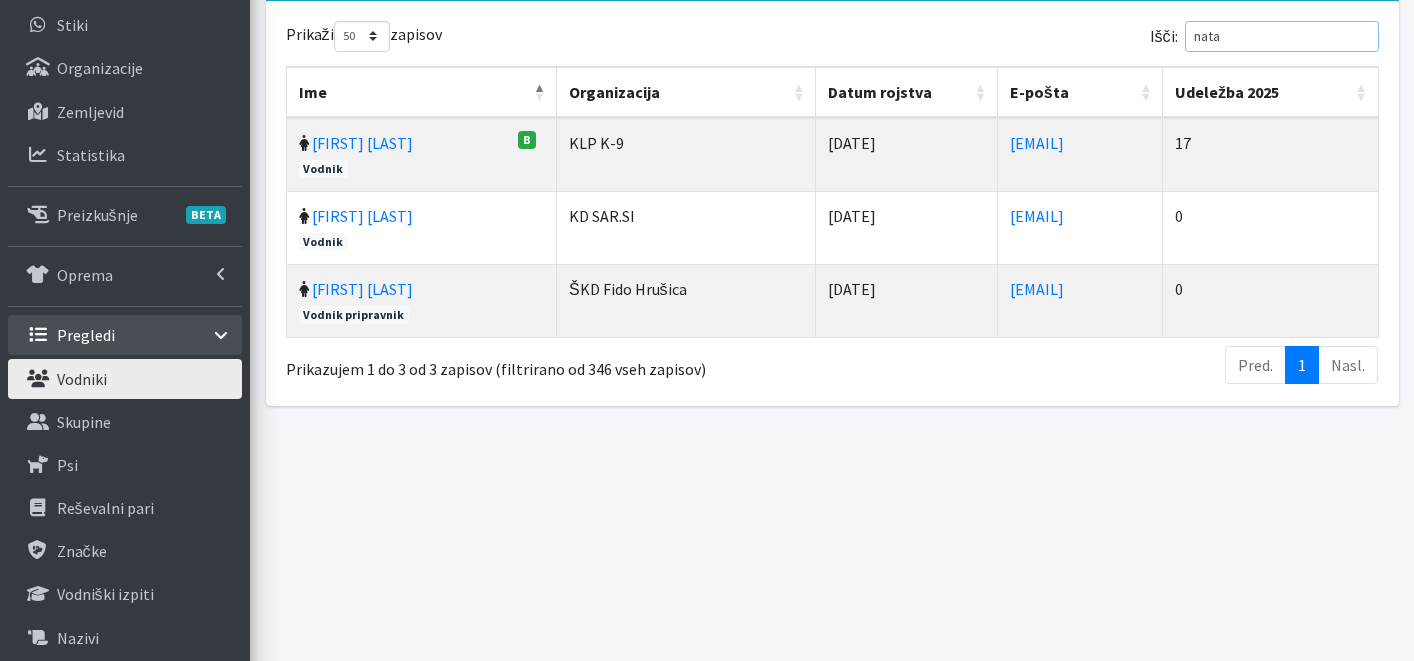 drag, startPoint x: 1251, startPoint y: 44, endPoint x: 1165, endPoint y: 45, distance: 86.00581 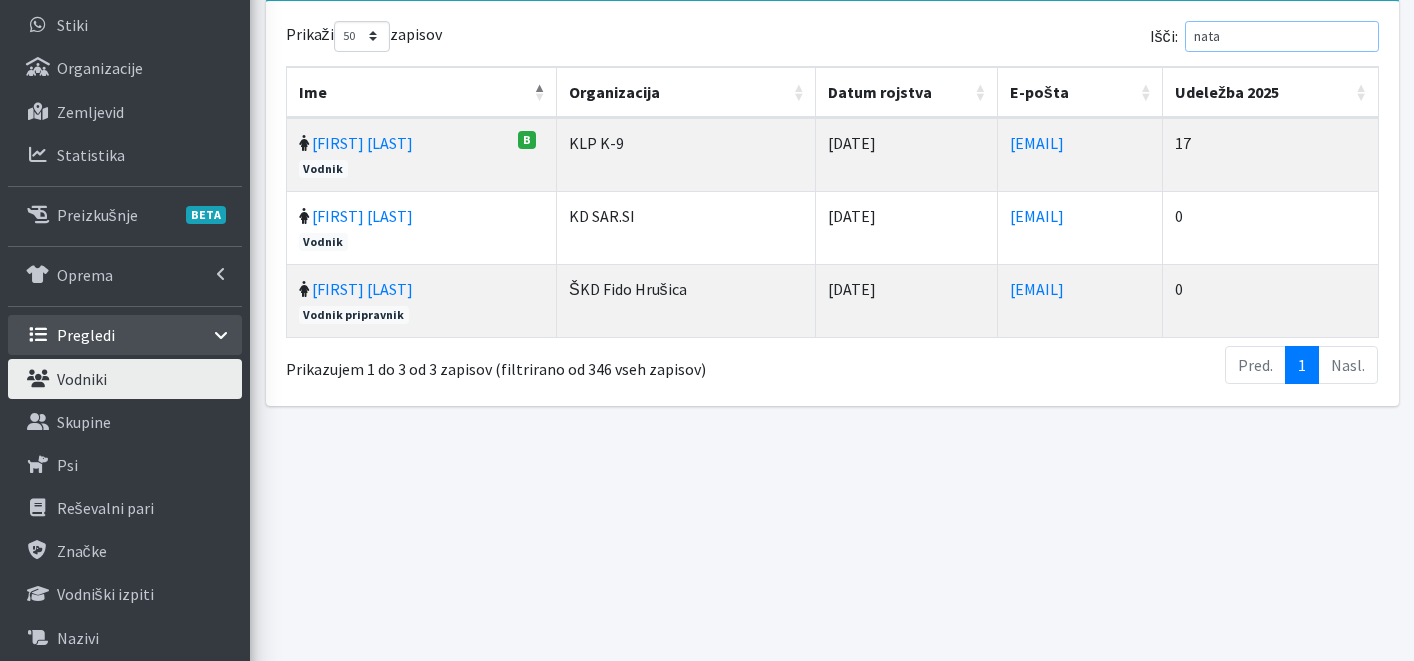 click on "Išči: nata" at bounding box center [1109, 40] 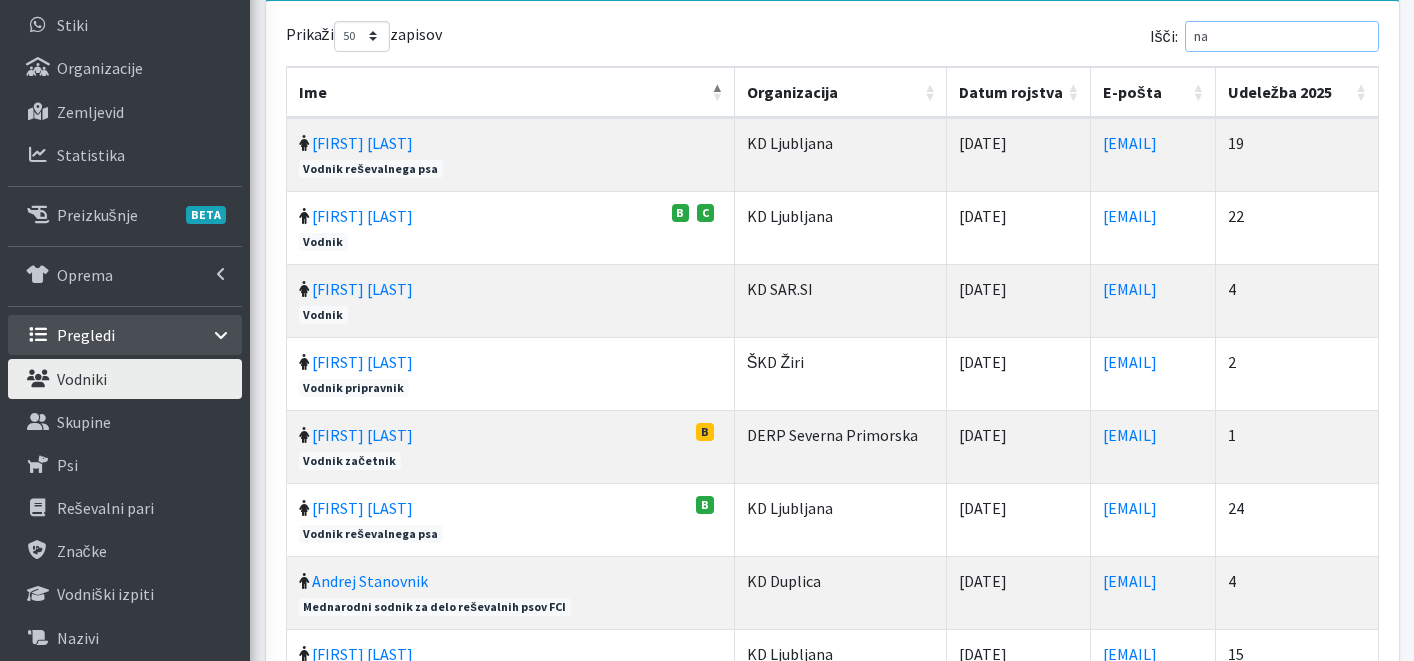 type on "n" 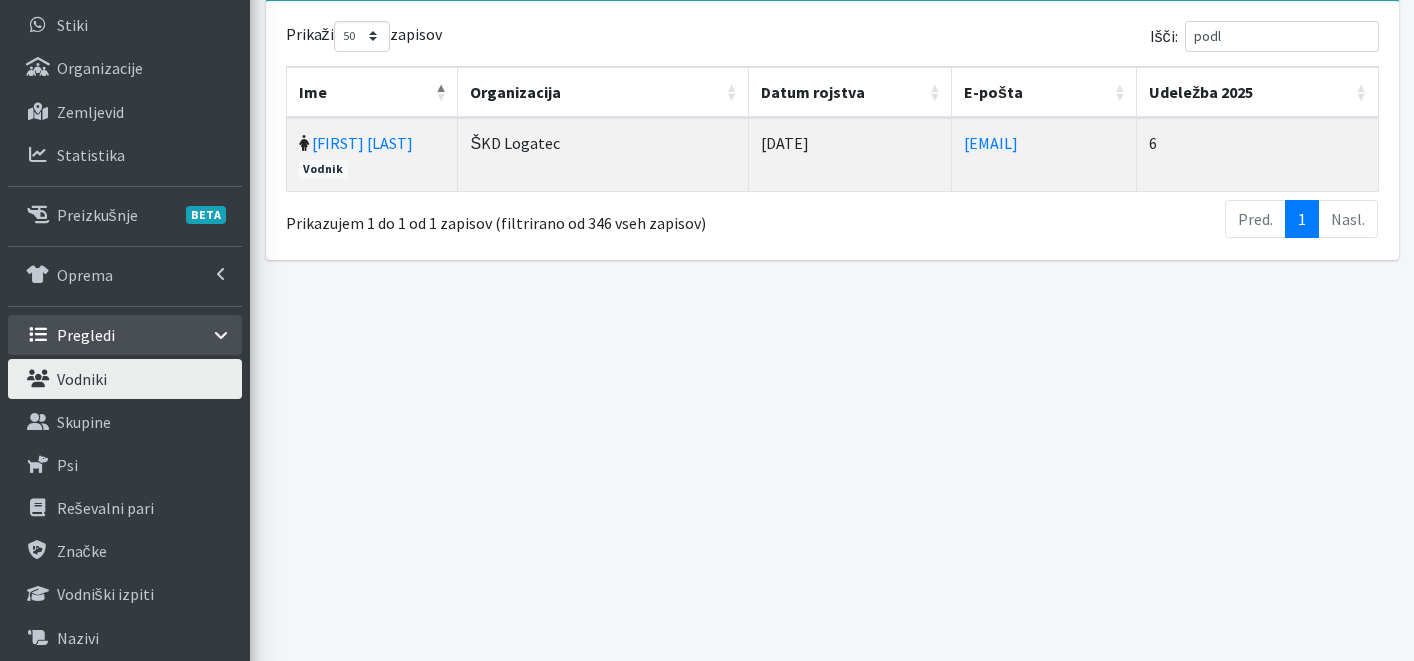 click on "[FIRST] [LAST]" at bounding box center [373, 154] 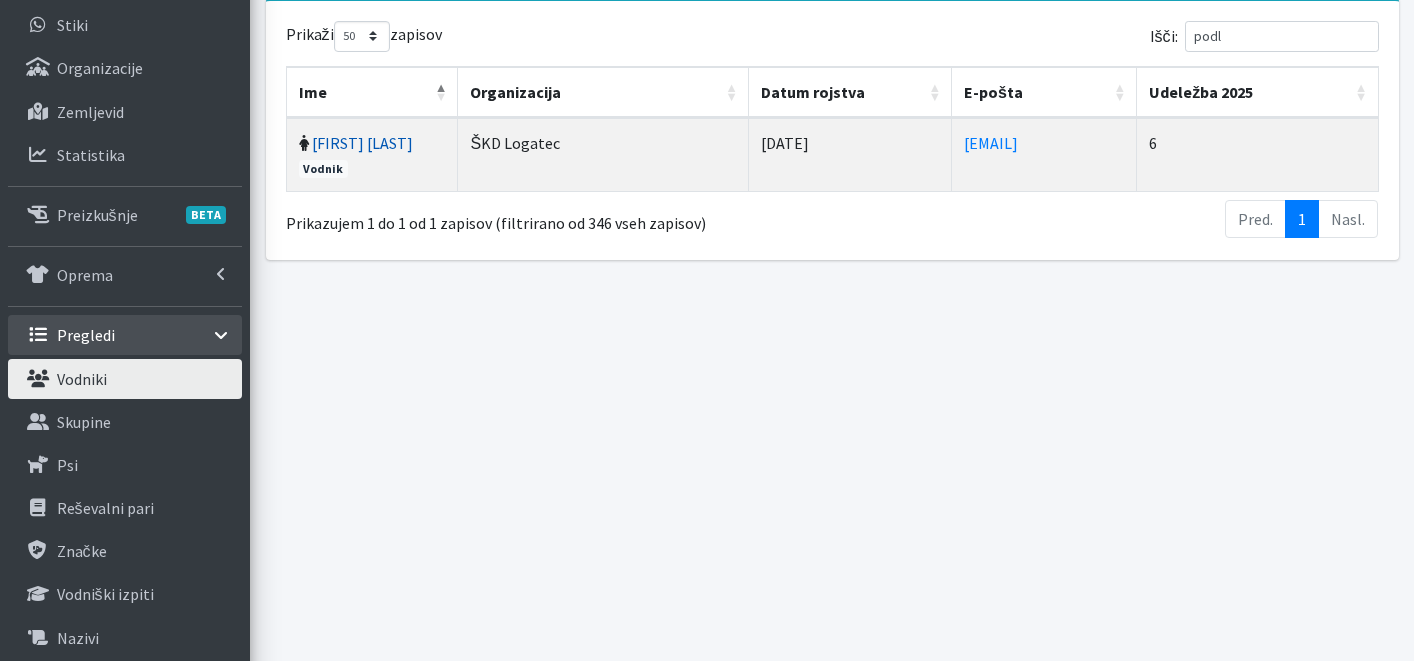 click on "[FIRST] [LAST]" at bounding box center [362, 143] 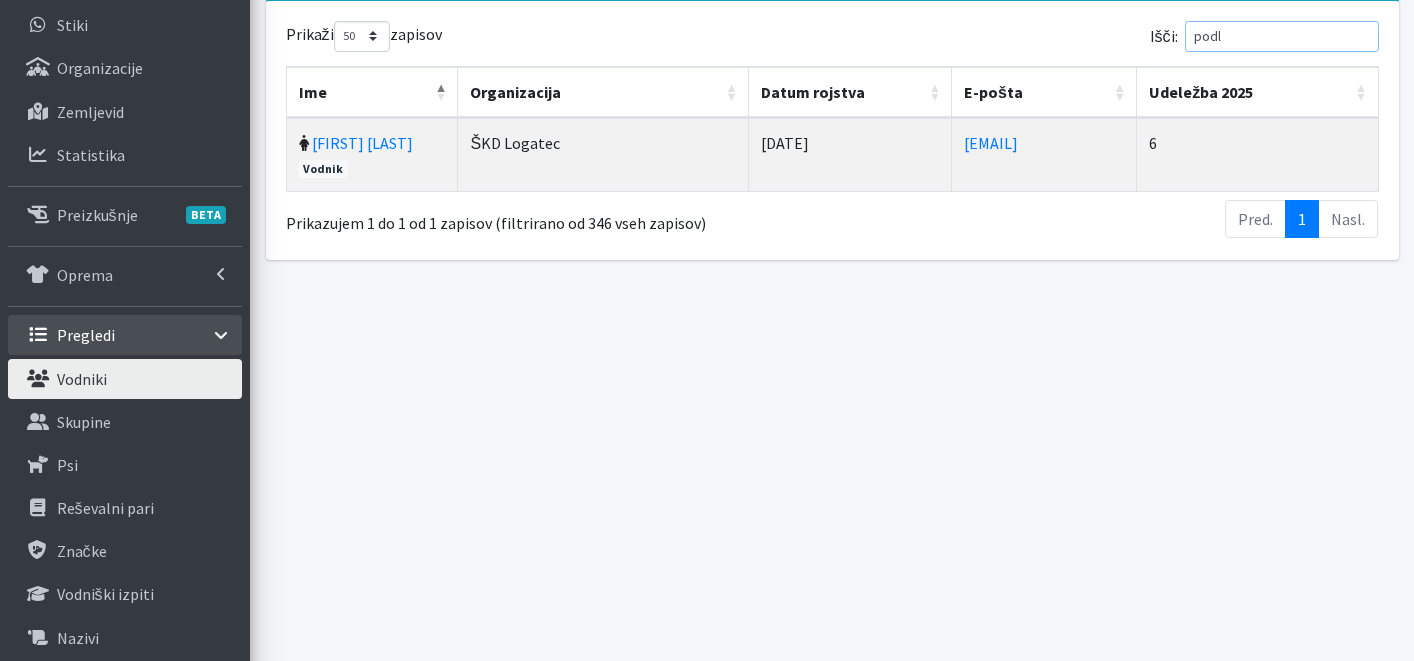 drag, startPoint x: 1293, startPoint y: 34, endPoint x: 1100, endPoint y: 31, distance: 193.02332 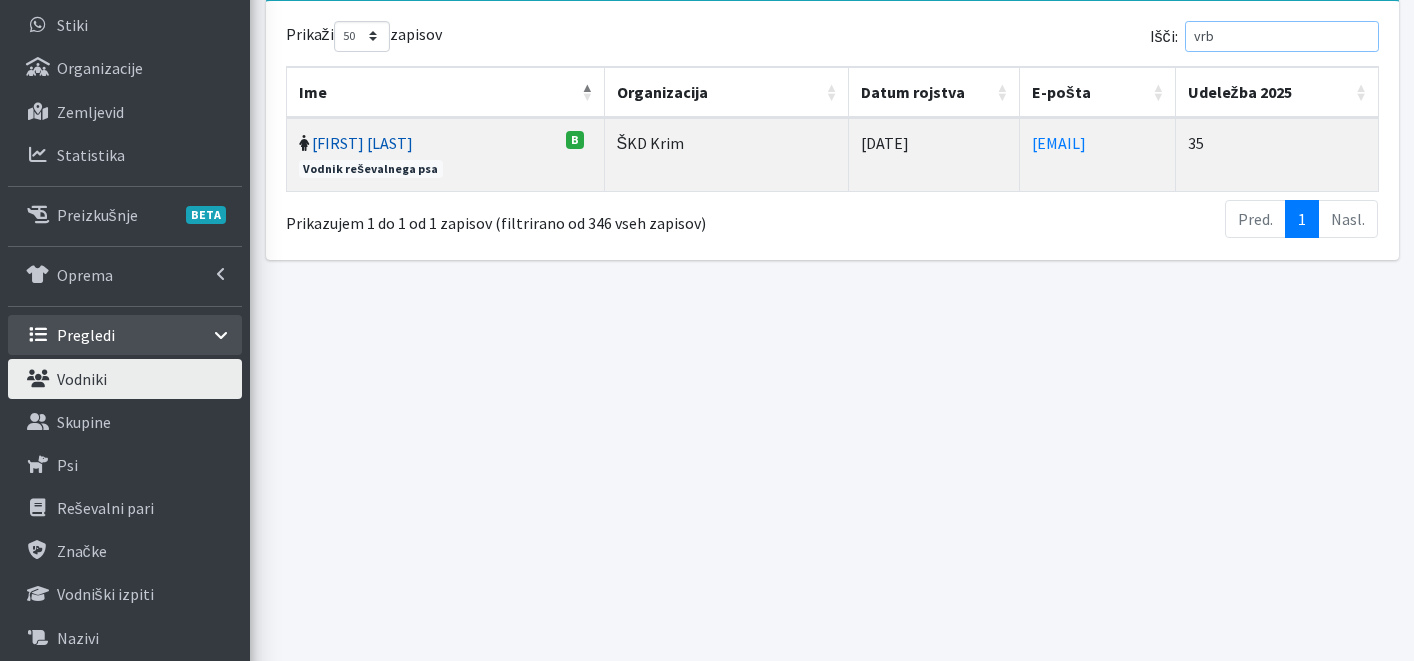 type on "vrb" 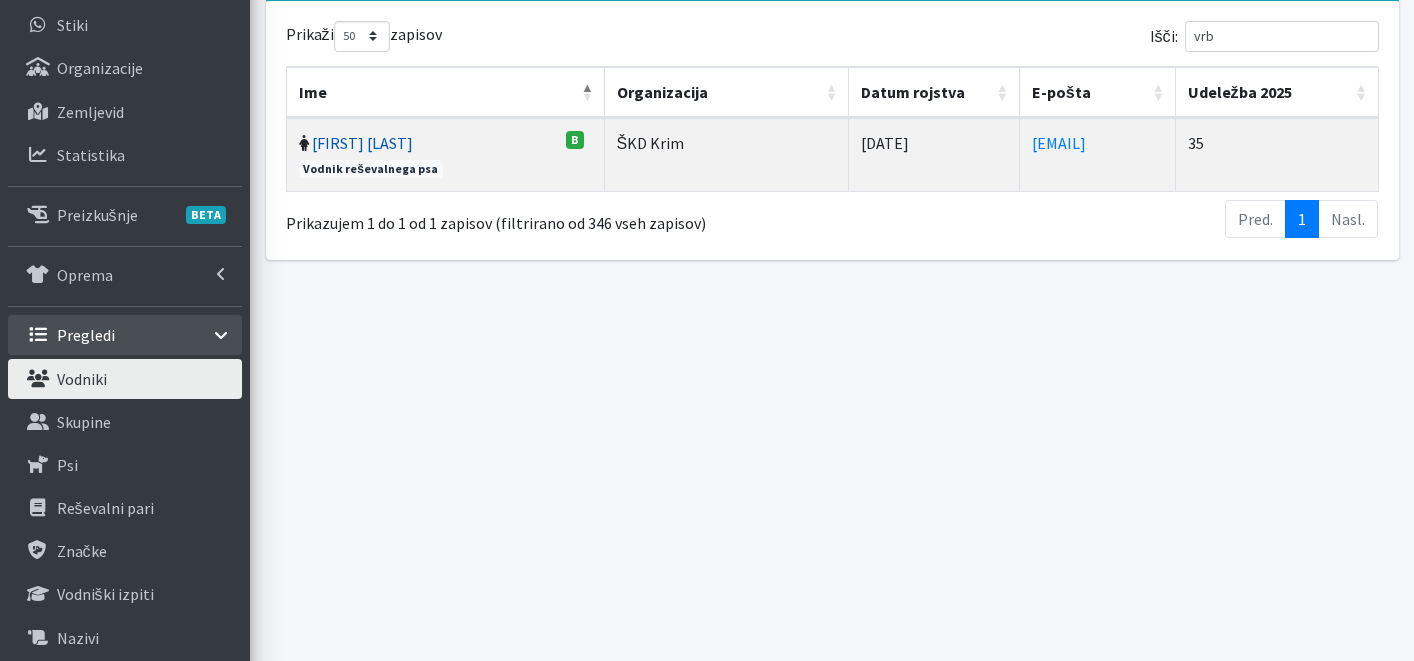 click on "[FIRST] [LAST]" at bounding box center (362, 143) 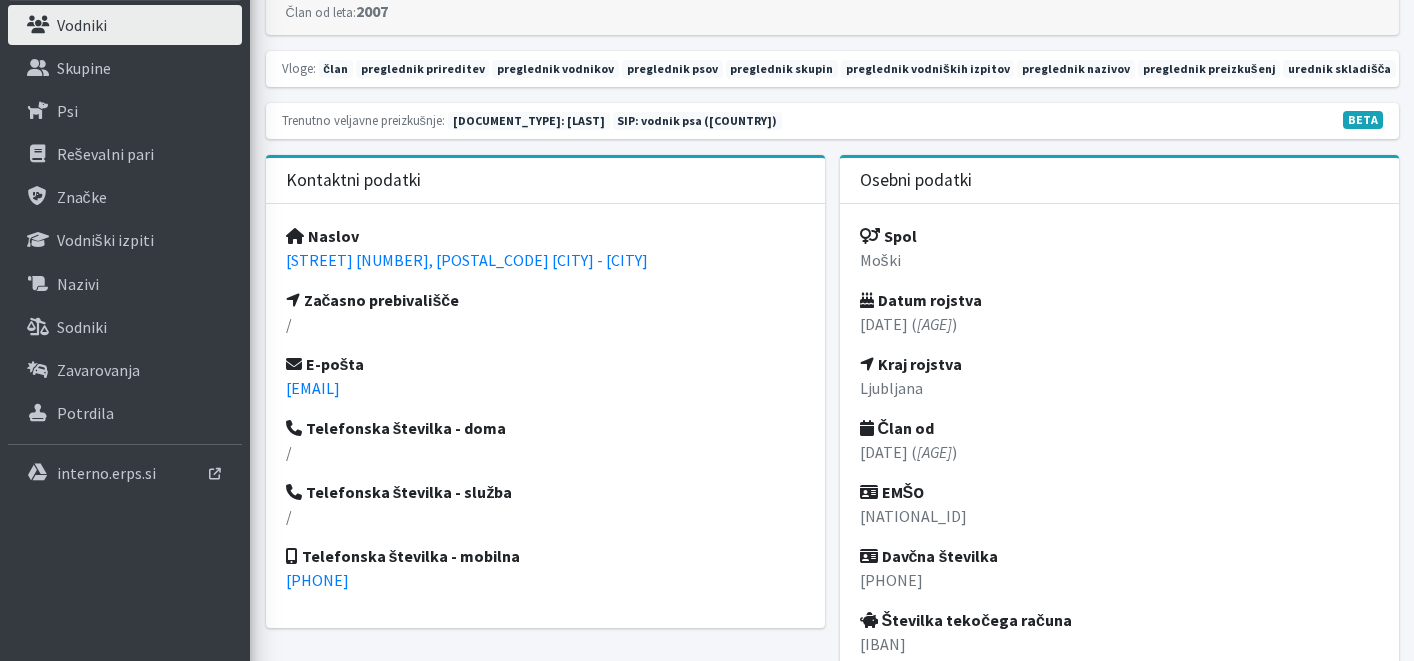 scroll, scrollTop: 563, scrollLeft: 0, axis: vertical 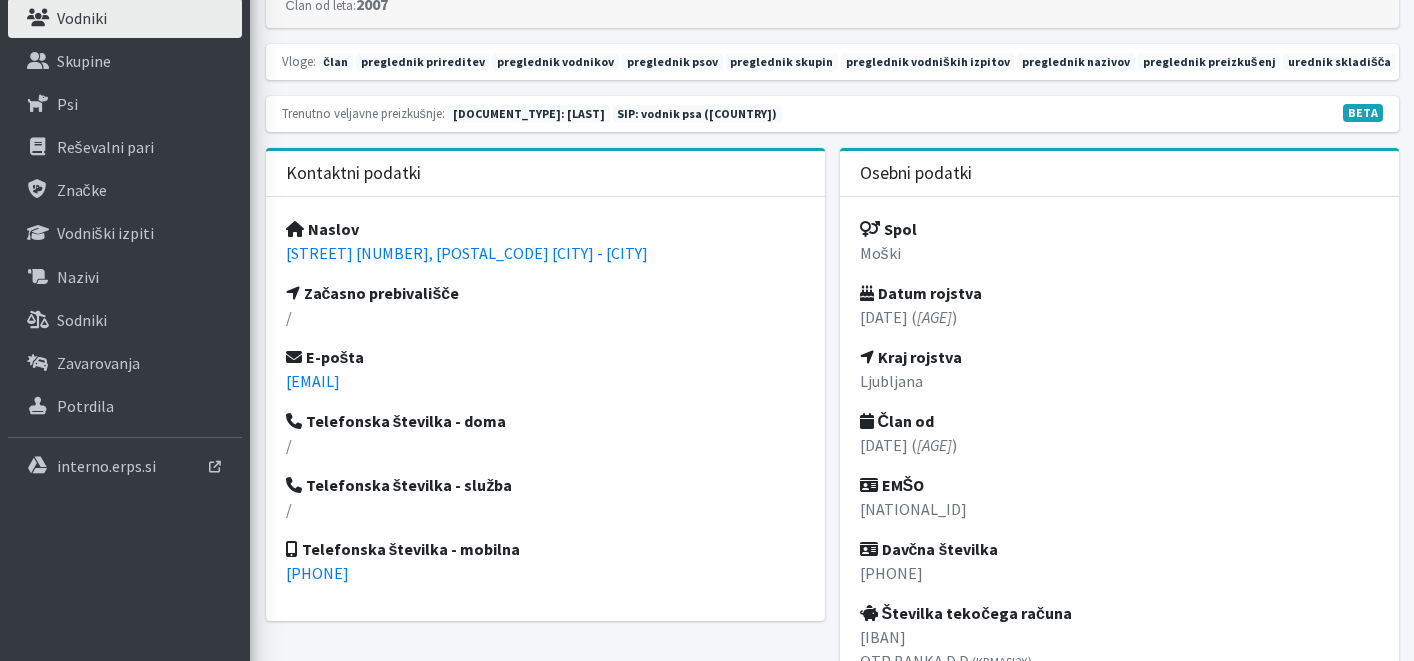 drag, startPoint x: 393, startPoint y: 250, endPoint x: 279, endPoint y: 260, distance: 114.43776 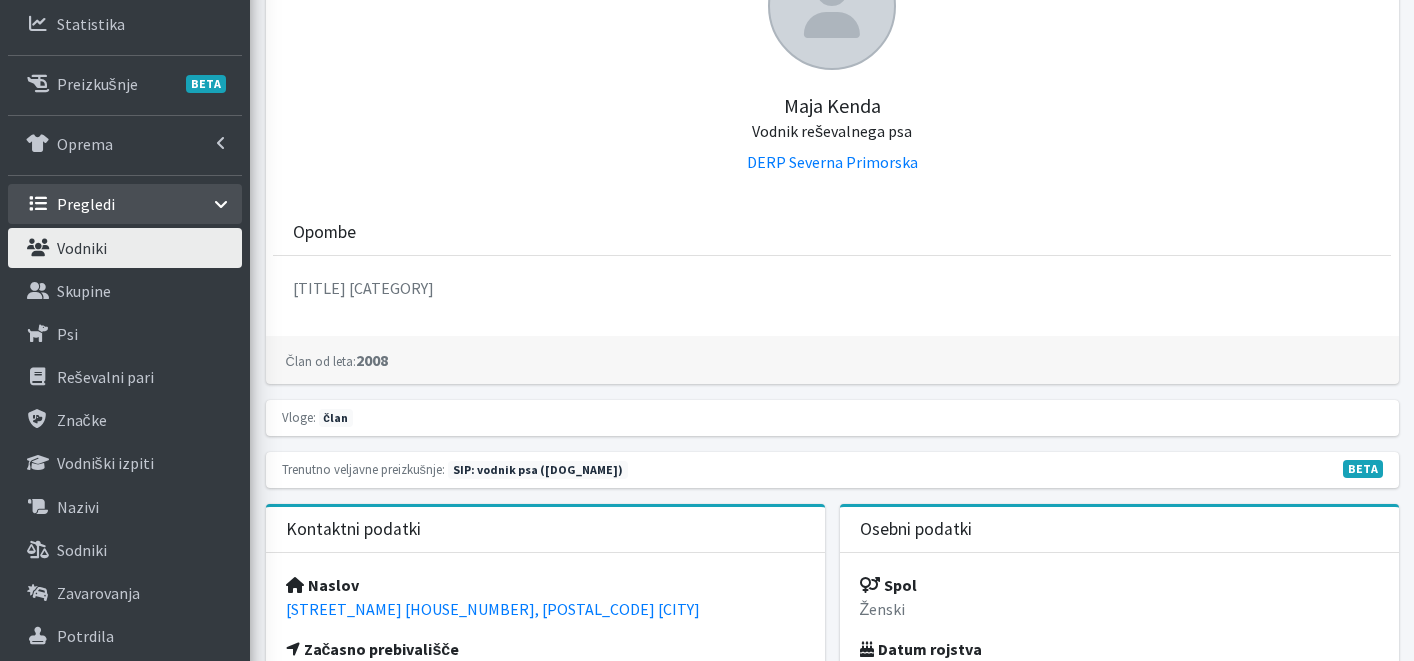 scroll, scrollTop: 455, scrollLeft: 0, axis: vertical 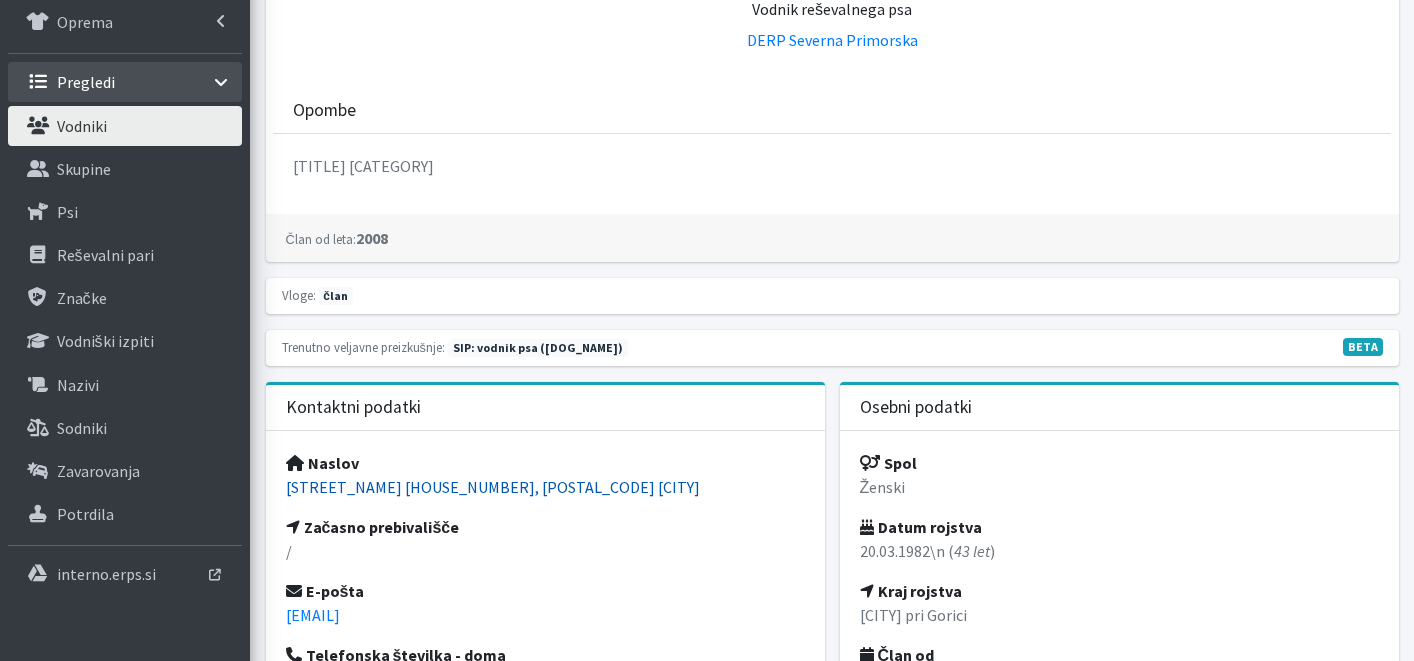 drag, startPoint x: 448, startPoint y: 491, endPoint x: 285, endPoint y: 484, distance: 163.15024 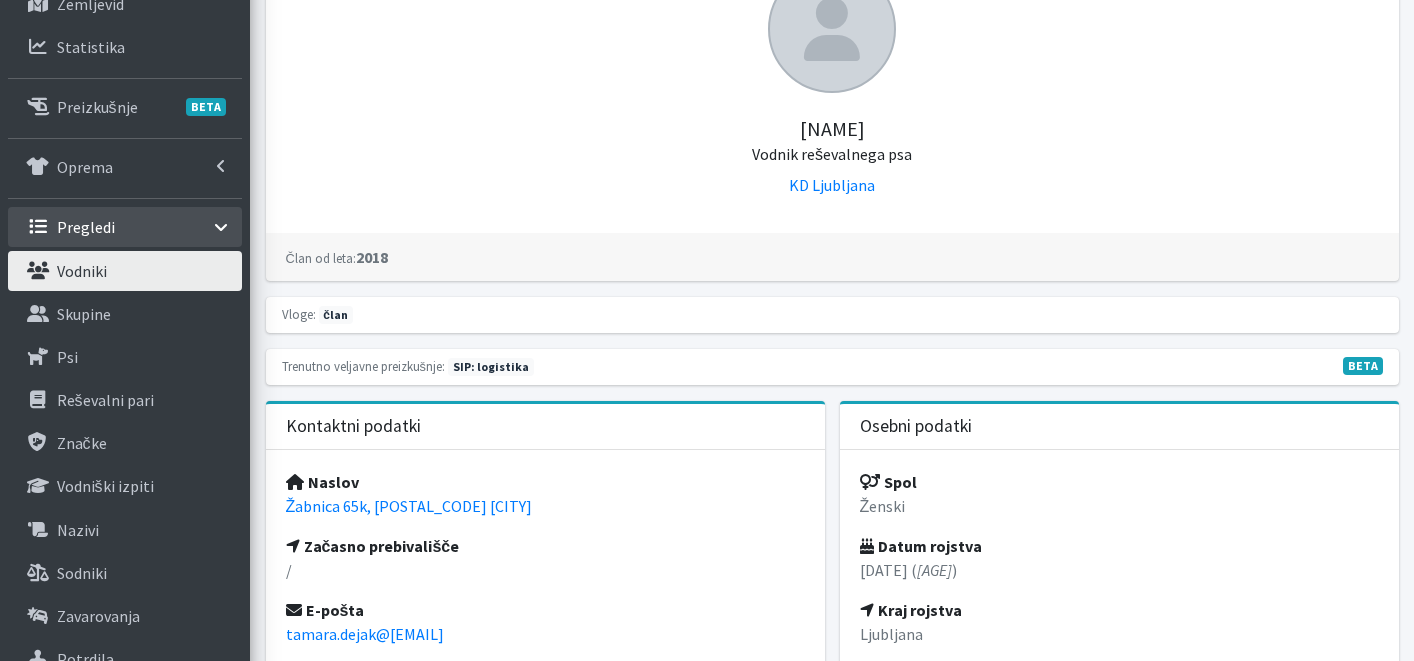 scroll, scrollTop: 430, scrollLeft: 0, axis: vertical 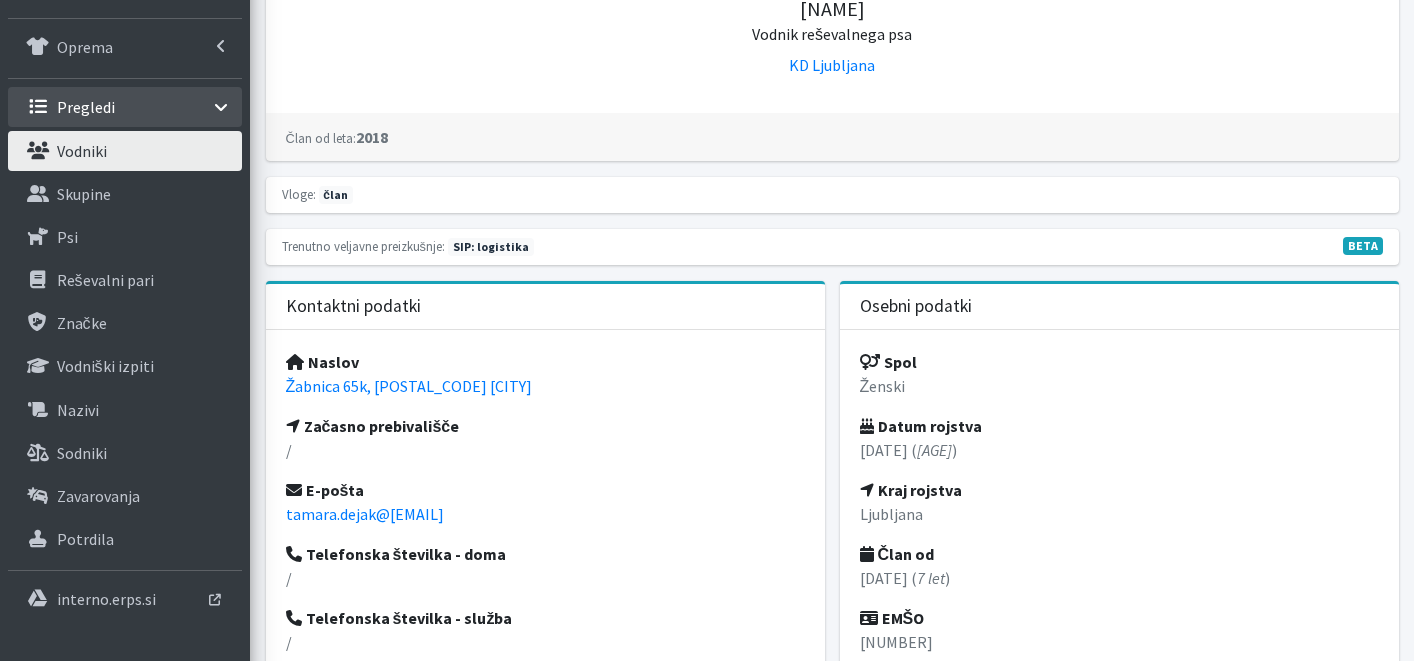 drag, startPoint x: 350, startPoint y: 383, endPoint x: 277, endPoint y: 388, distance: 73.171036 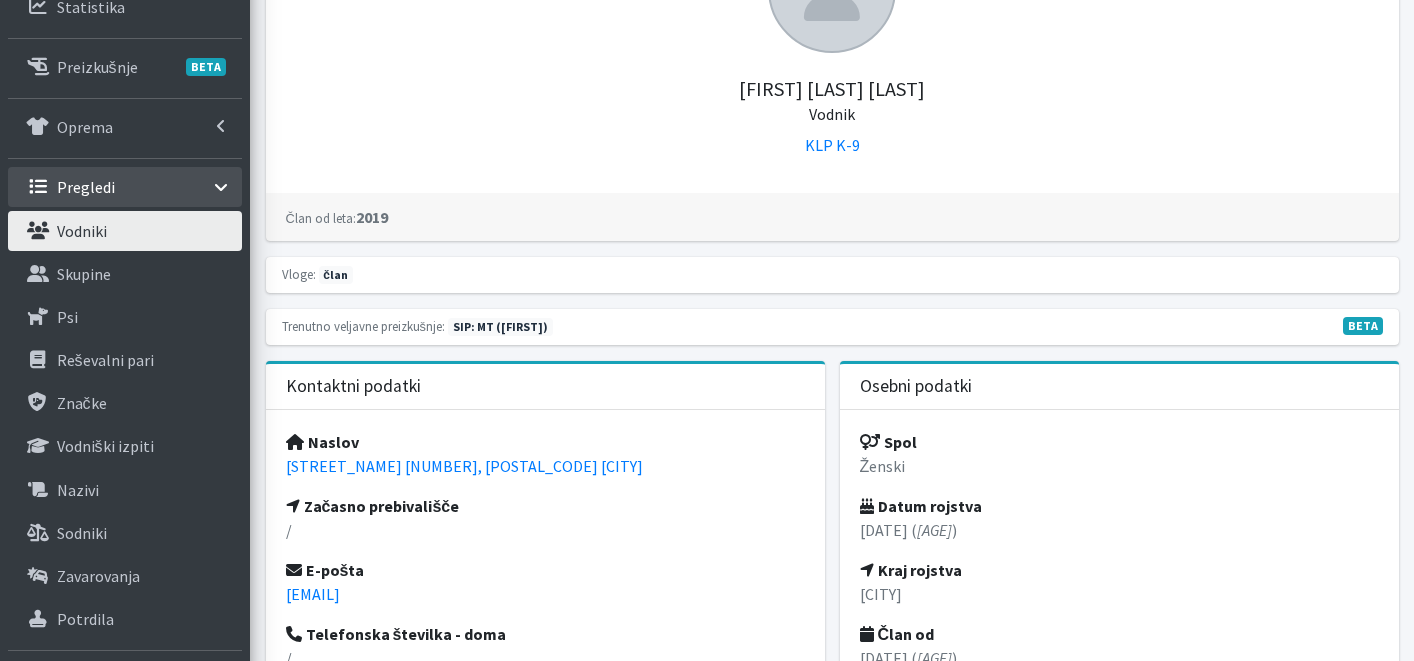 scroll, scrollTop: 446, scrollLeft: 0, axis: vertical 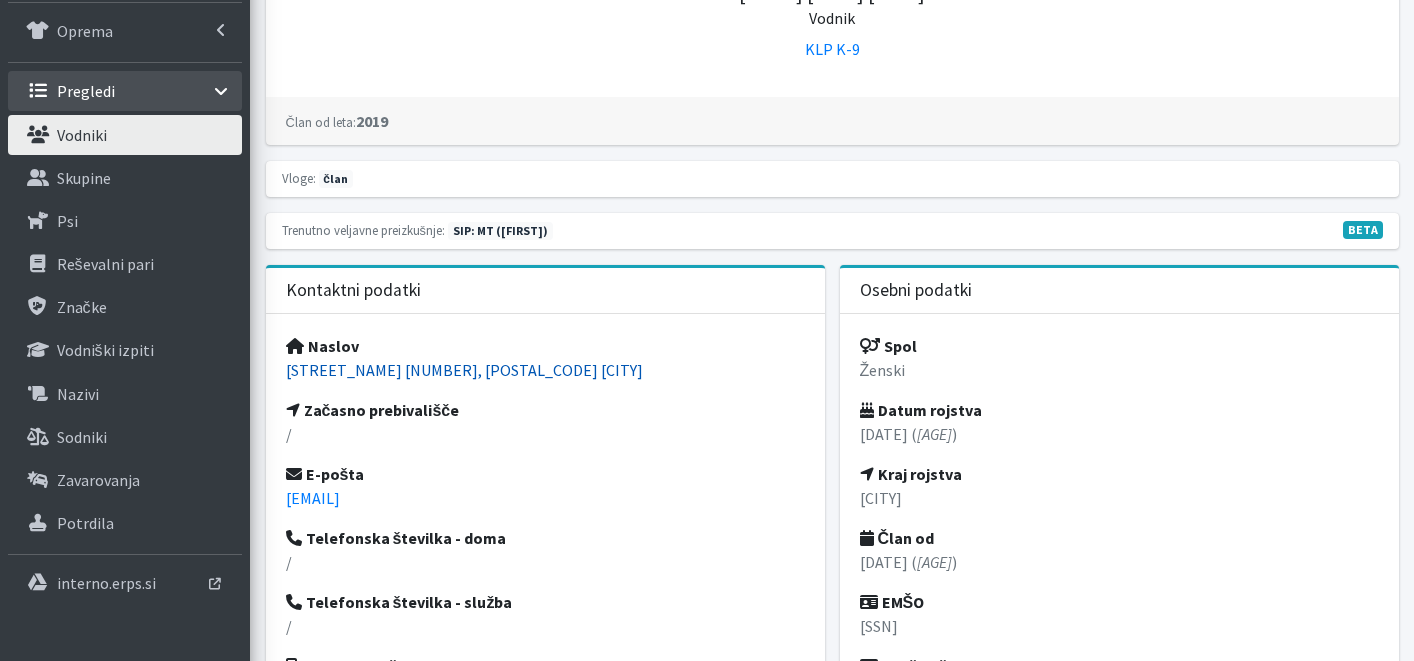 drag, startPoint x: 546, startPoint y: 375, endPoint x: 288, endPoint y: 367, distance: 258.124 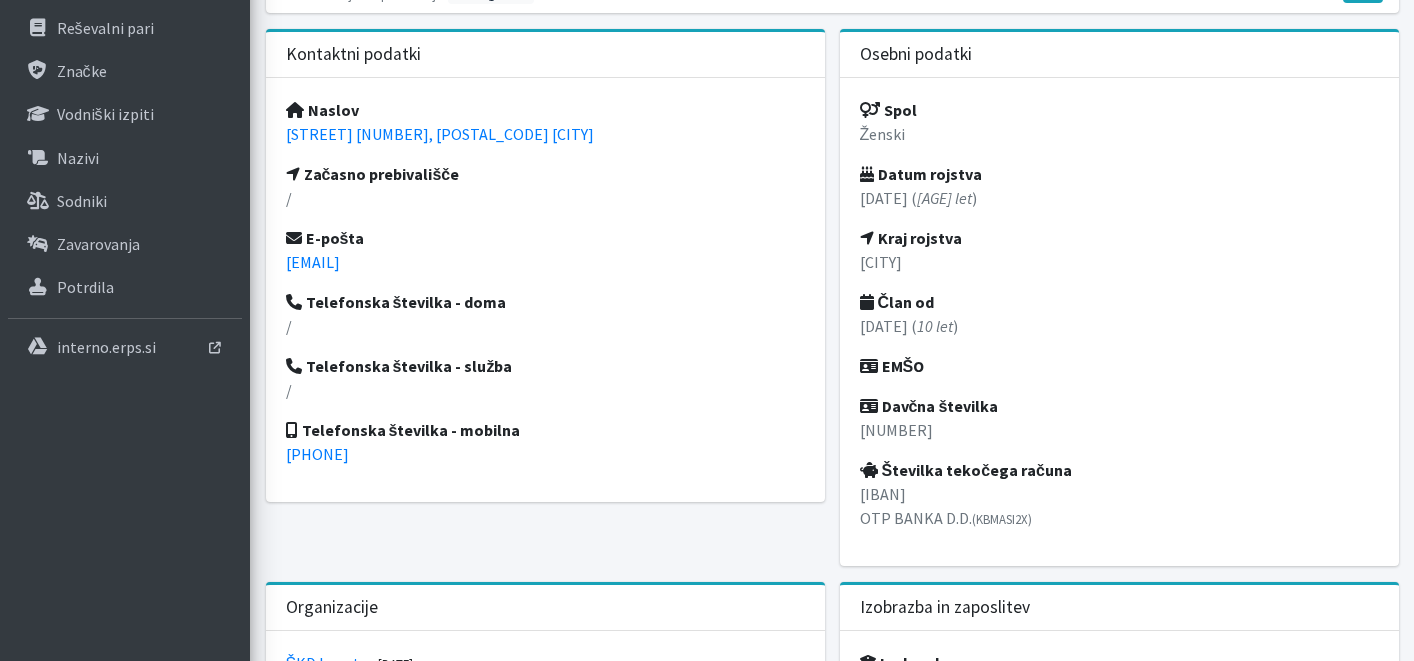 scroll, scrollTop: 688, scrollLeft: 0, axis: vertical 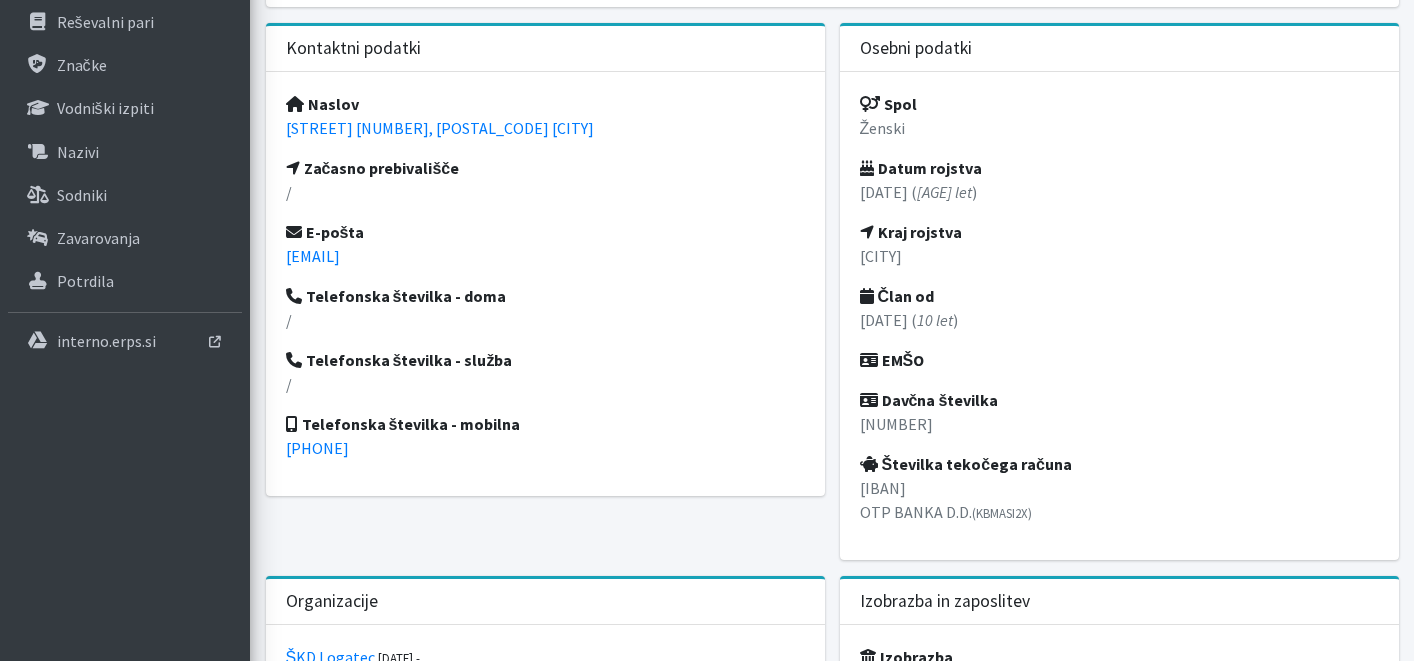 drag, startPoint x: 478, startPoint y: 132, endPoint x: 280, endPoint y: 128, distance: 198.0404 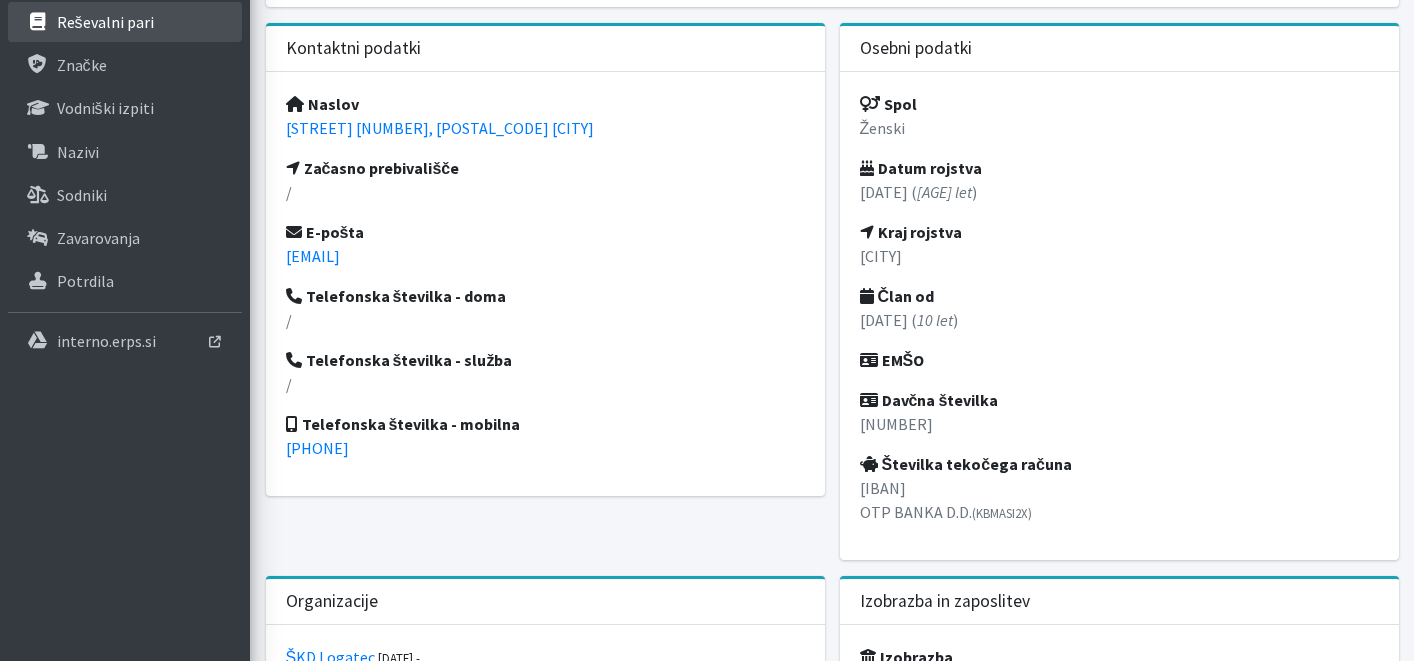 copy on "[STREET] [NUMBER], [POSTAL_CODE] [CITY]" 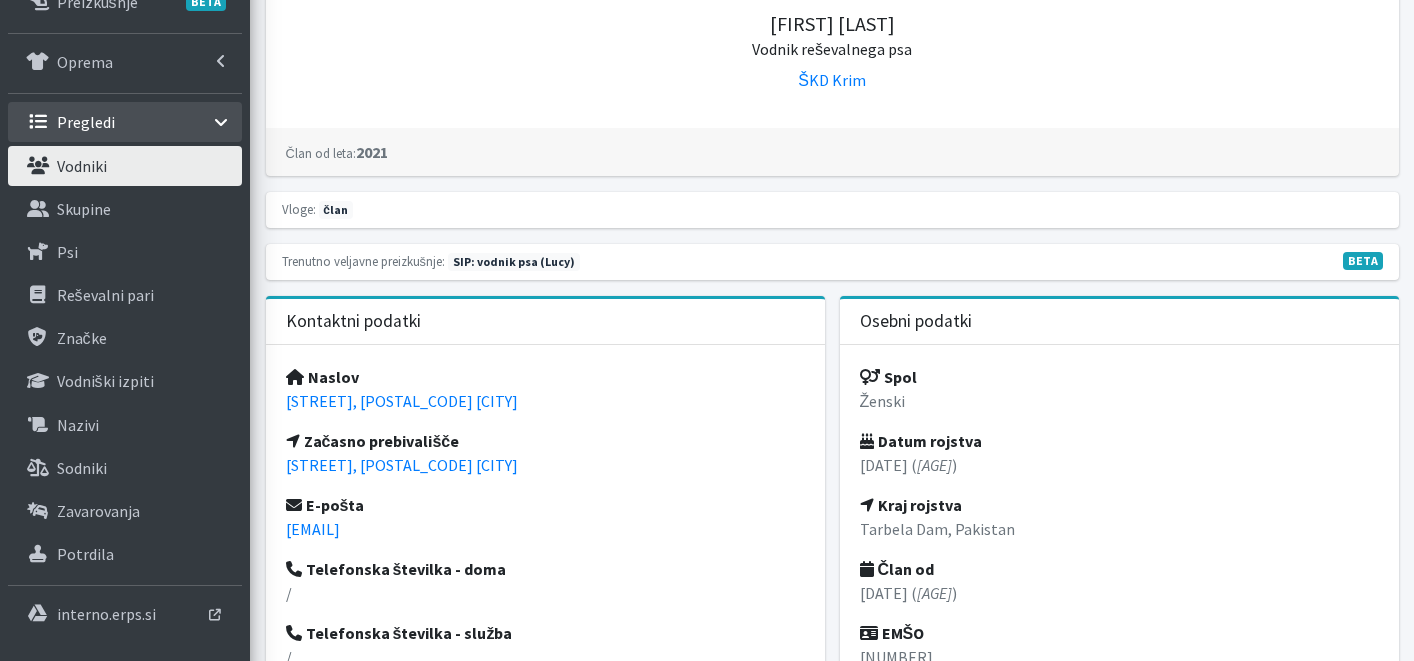 scroll, scrollTop: 481, scrollLeft: 0, axis: vertical 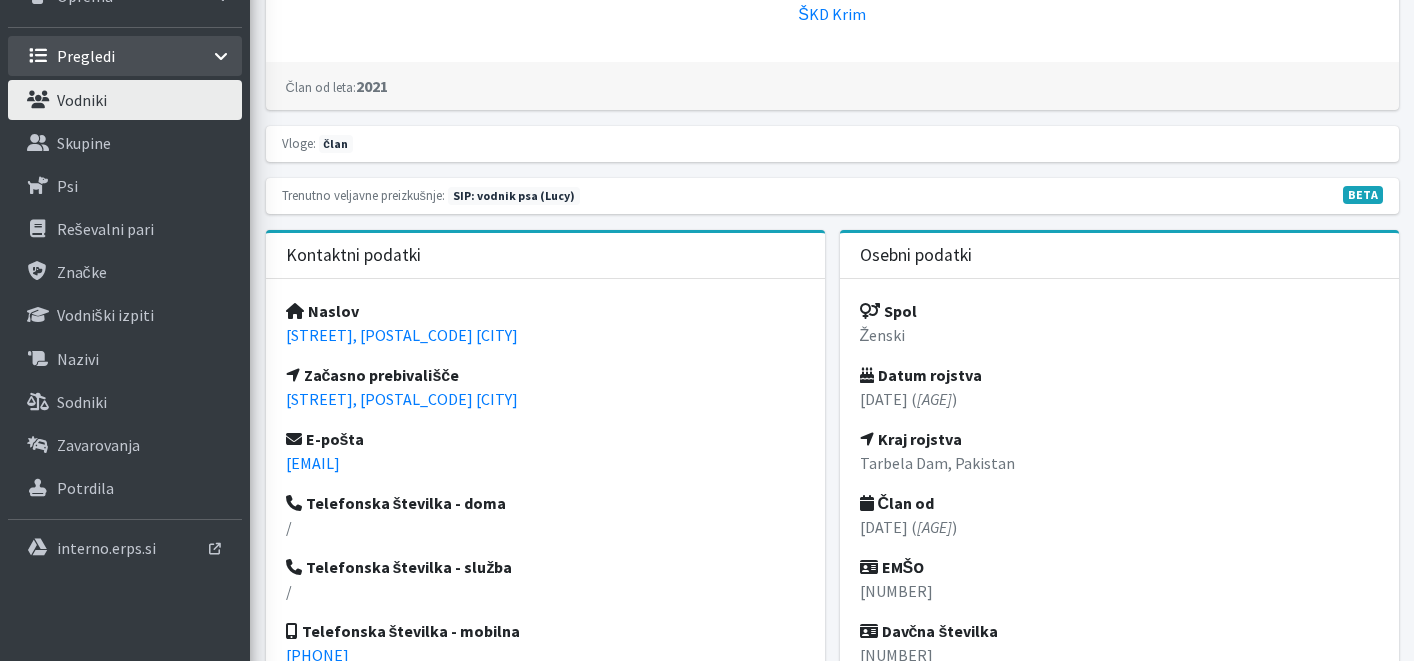 drag, startPoint x: 543, startPoint y: 322, endPoint x: 274, endPoint y: 336, distance: 269.36407 